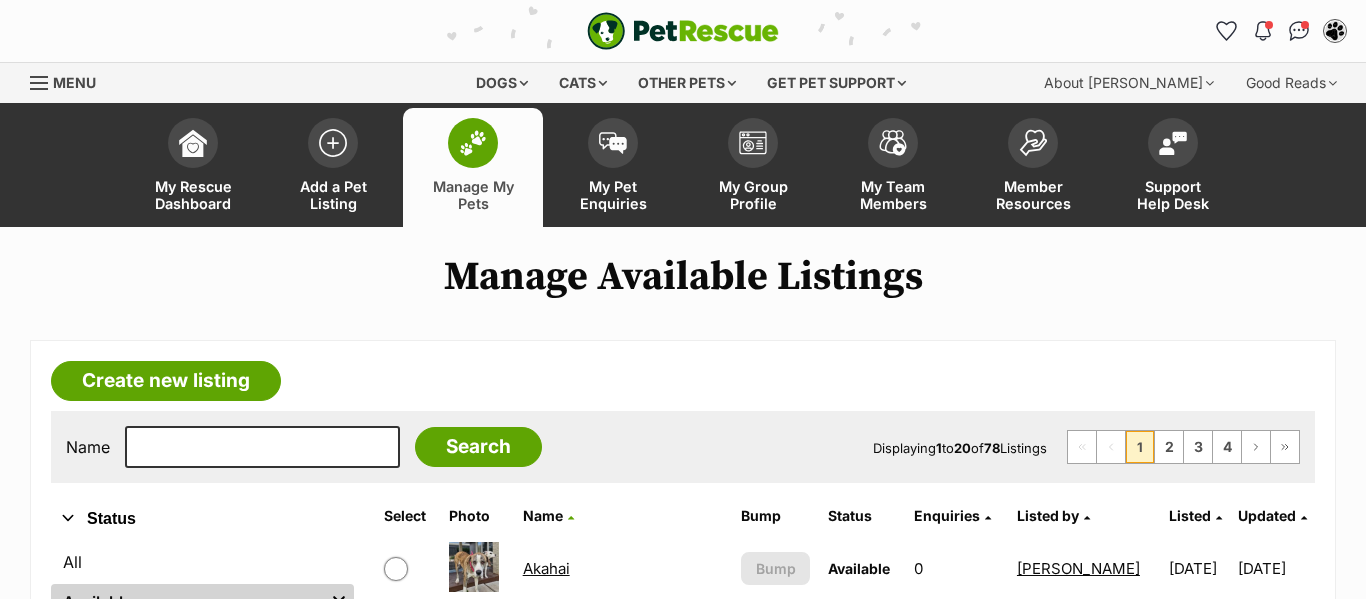 scroll, scrollTop: 0, scrollLeft: 0, axis: both 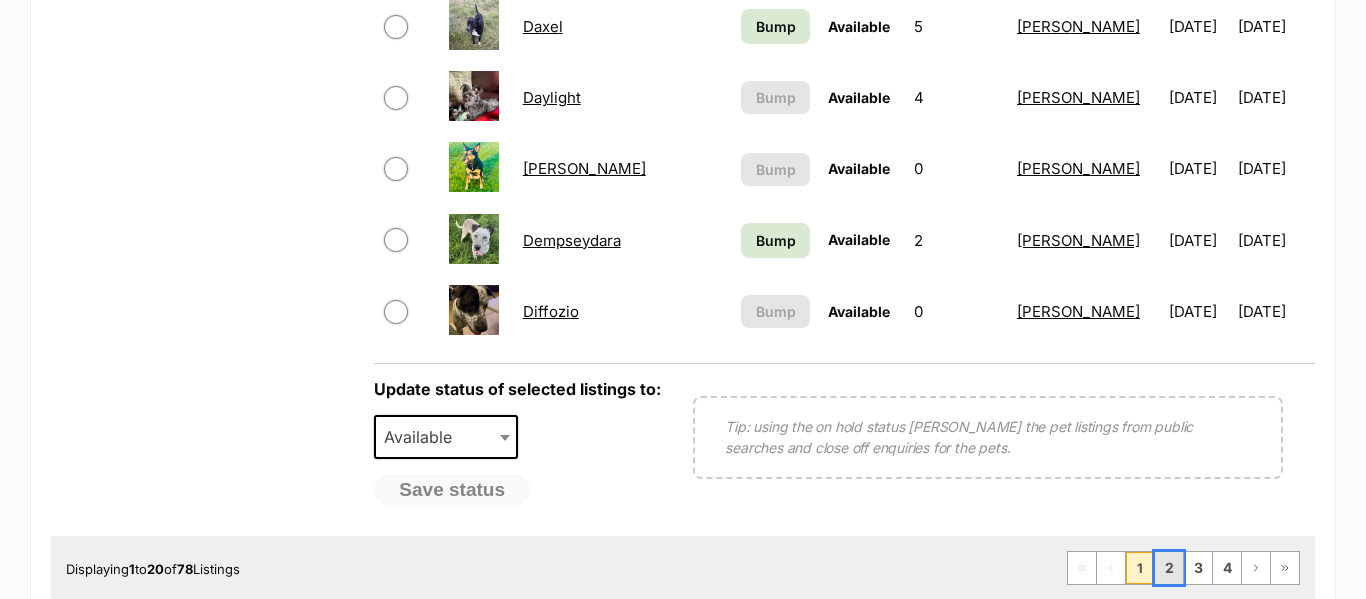 click on "2" at bounding box center (1169, 568) 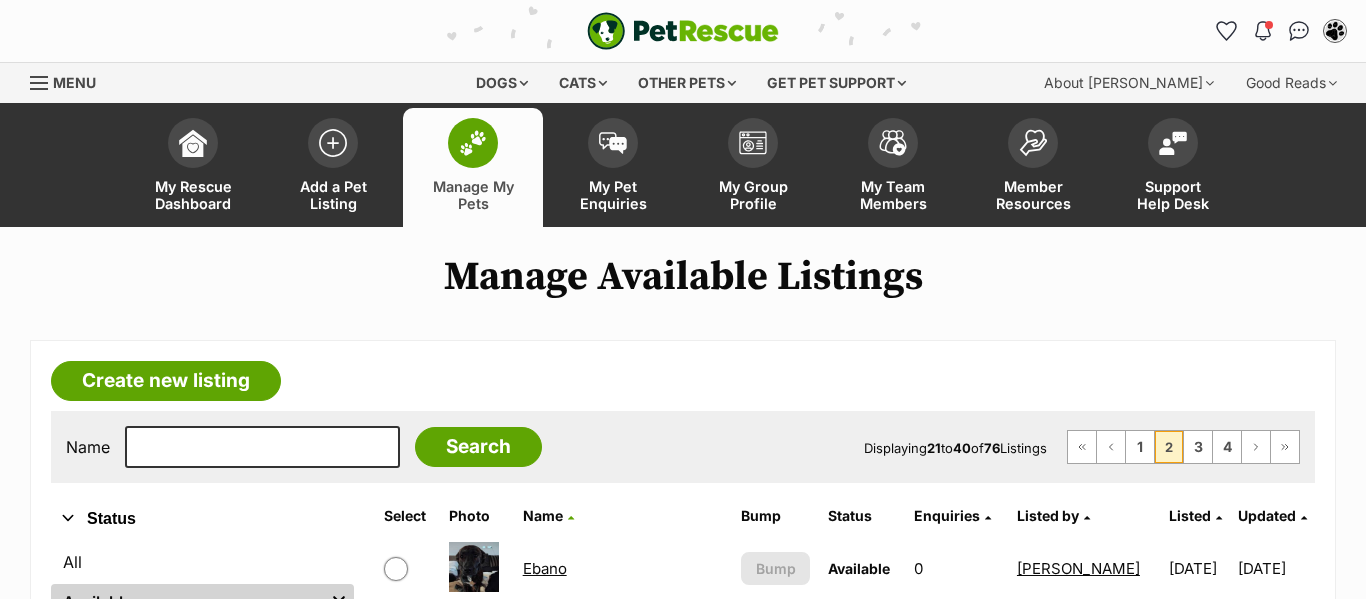 scroll, scrollTop: 0, scrollLeft: 0, axis: both 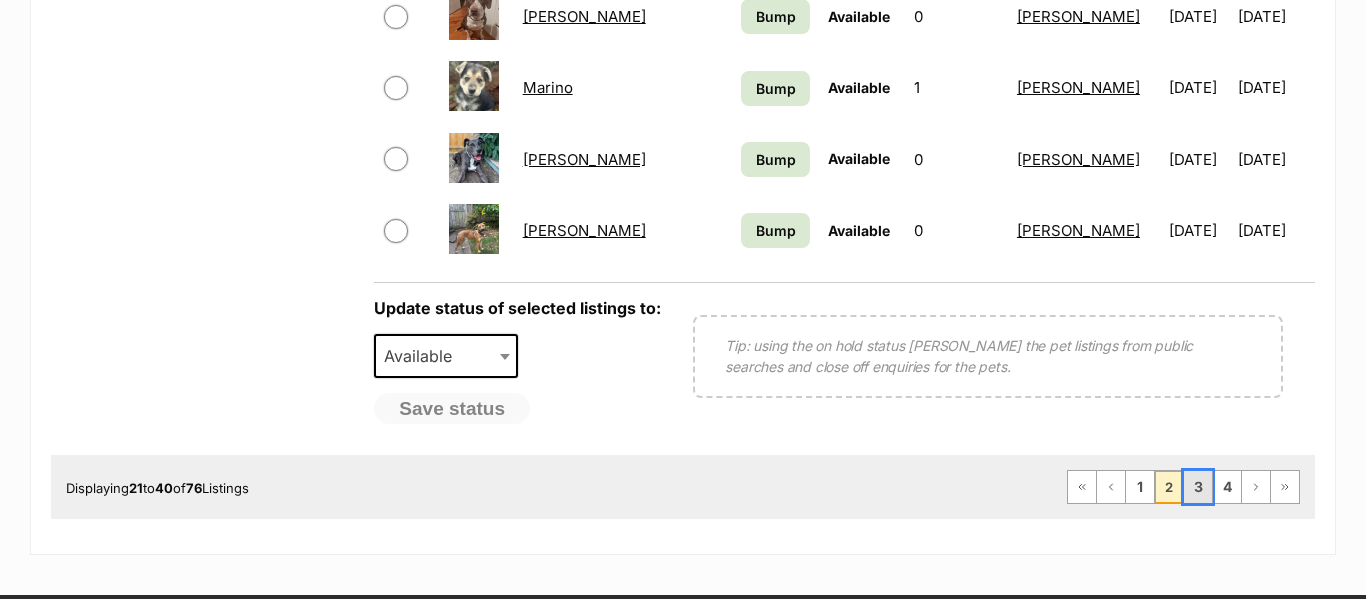 click on "3" at bounding box center [1198, 487] 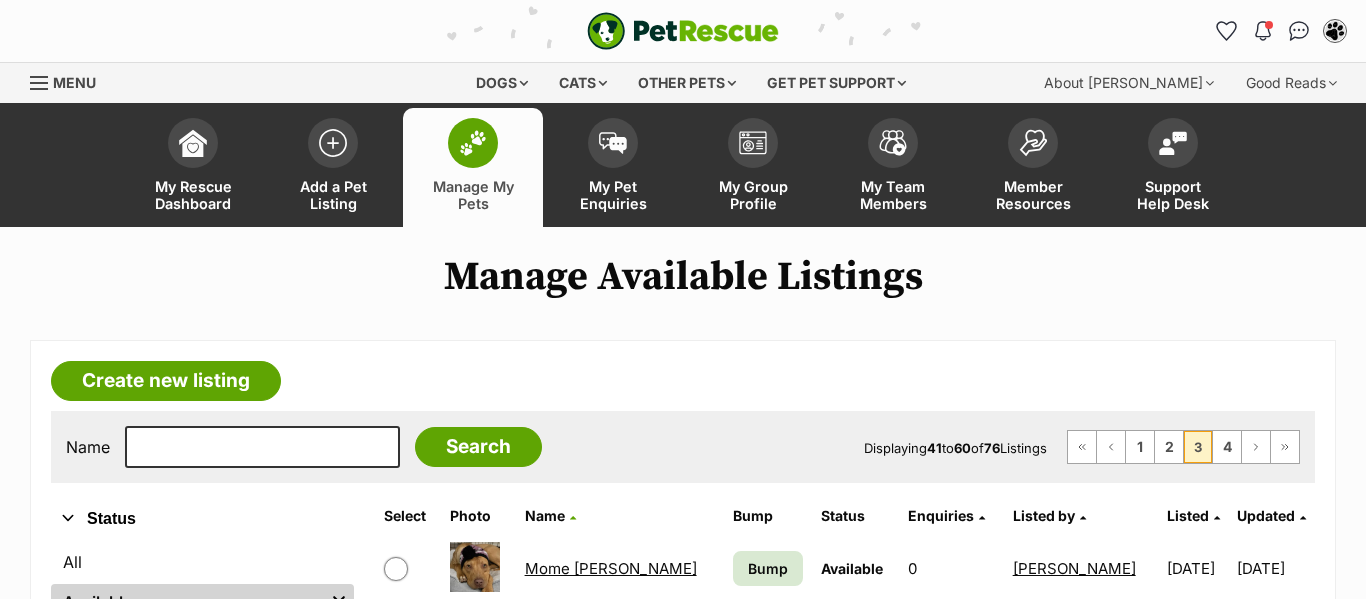 scroll, scrollTop: 0, scrollLeft: 0, axis: both 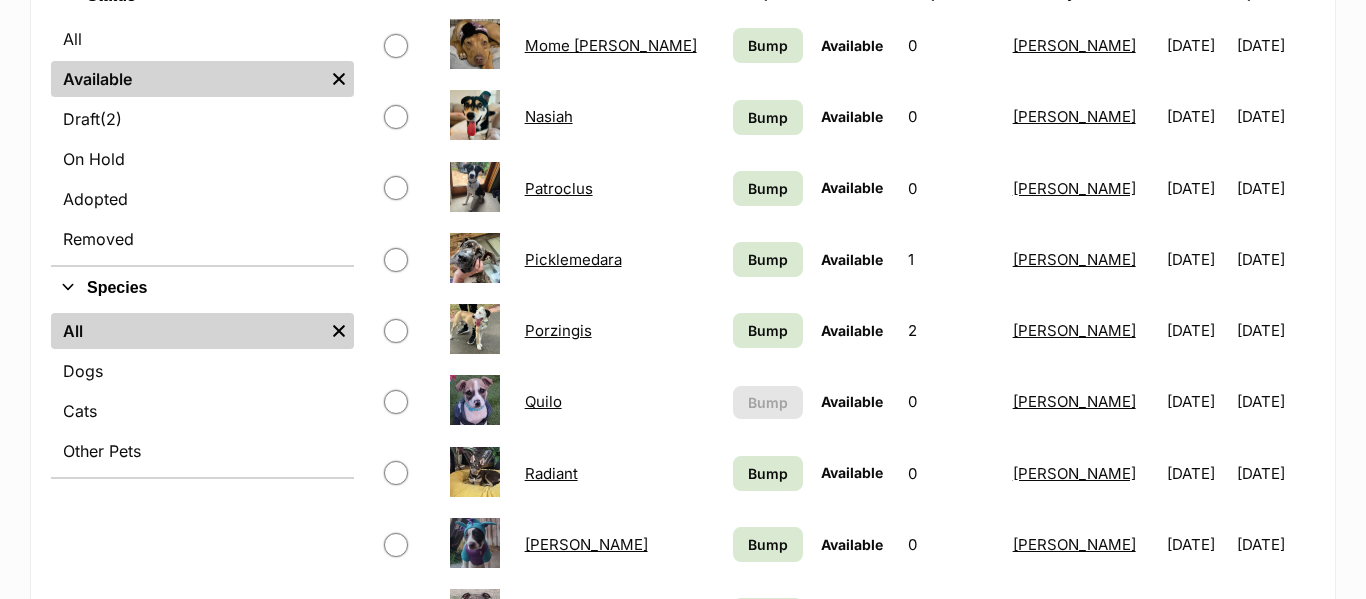 click on "Quilo" at bounding box center (543, 401) 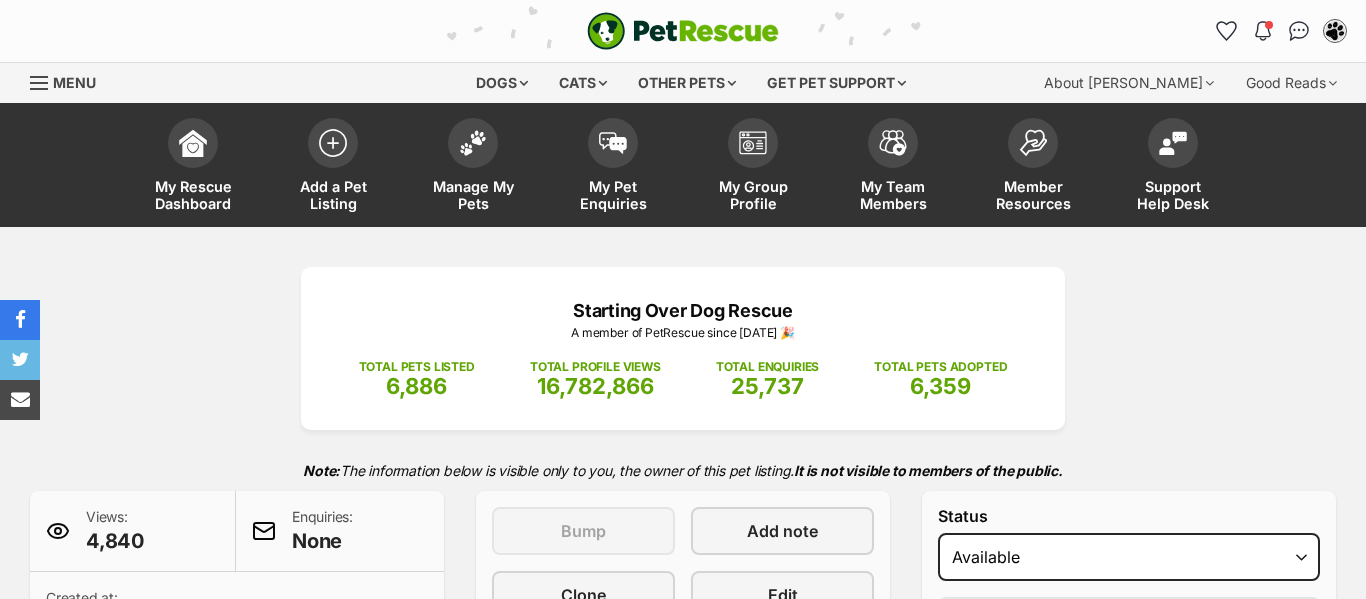 scroll, scrollTop: 0, scrollLeft: 0, axis: both 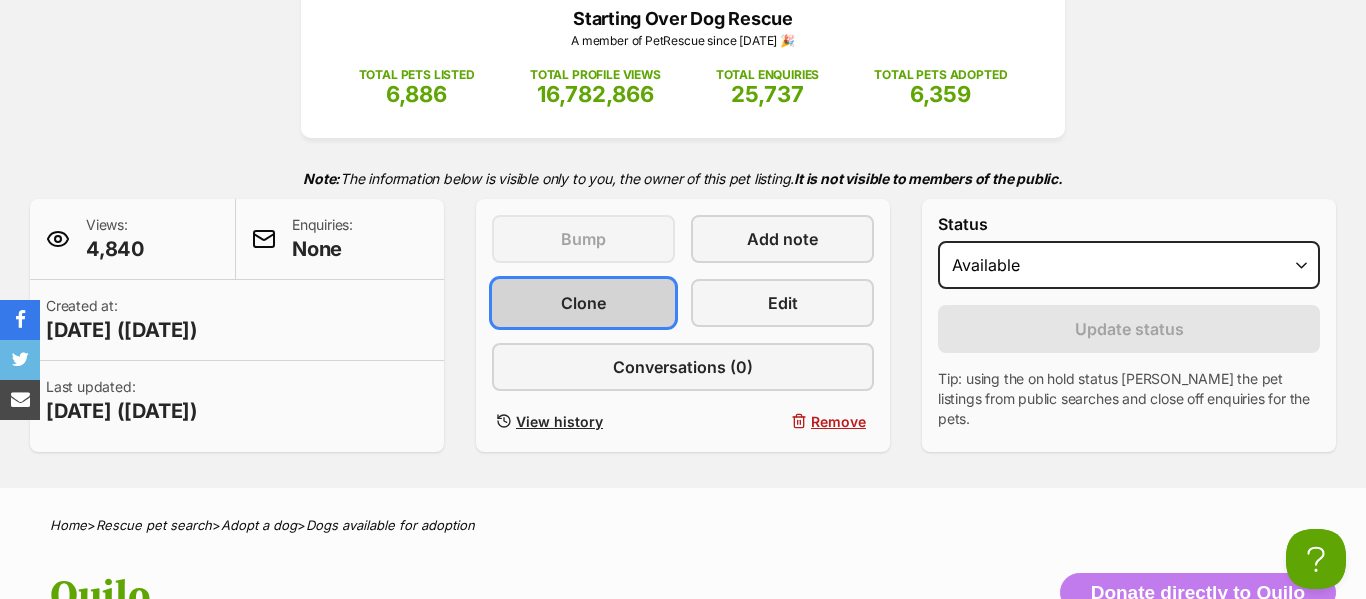 click on "Clone" at bounding box center [583, 303] 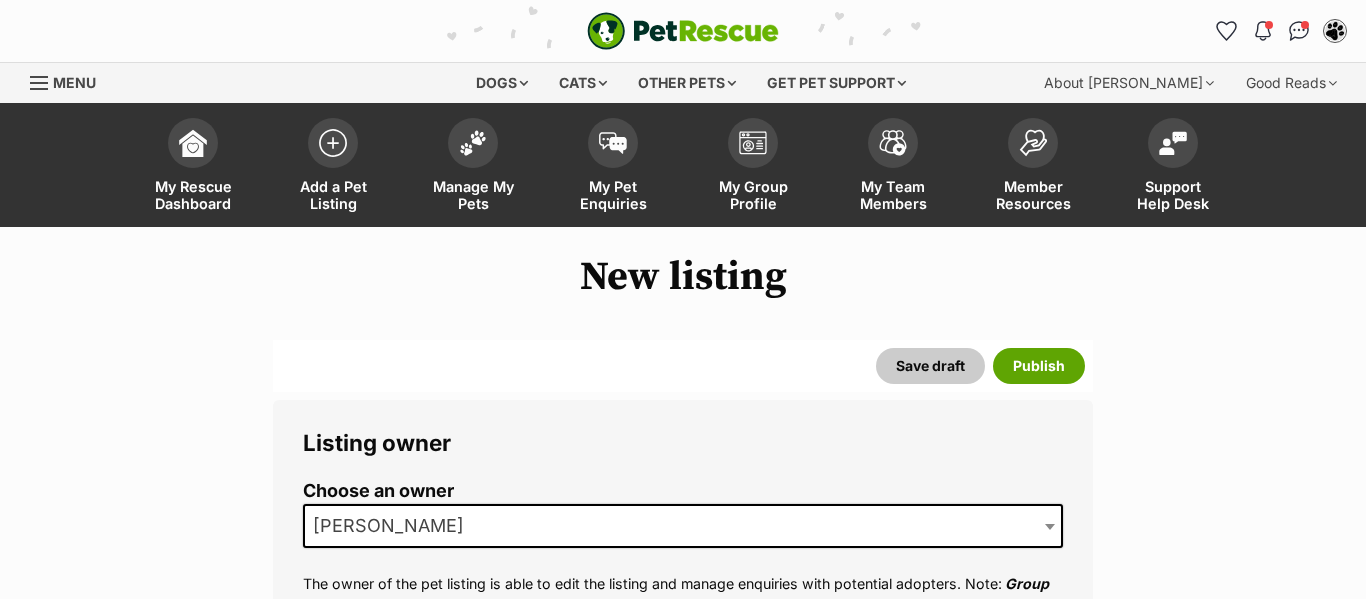 scroll, scrollTop: 0, scrollLeft: 0, axis: both 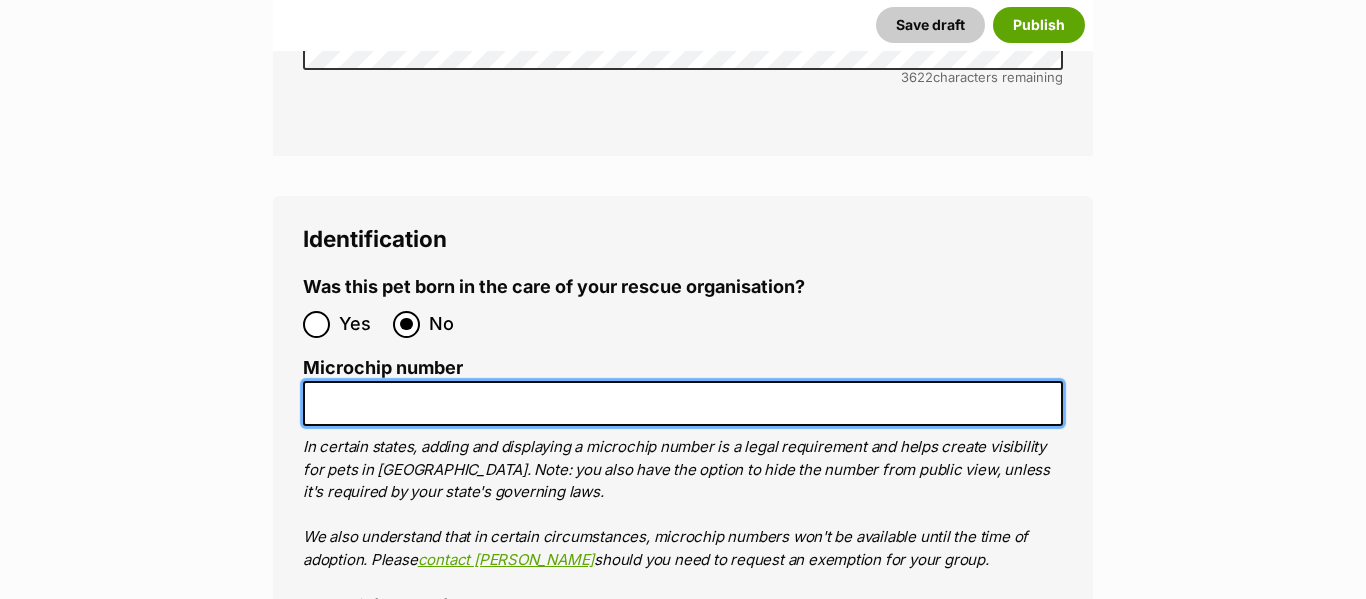 click on "Microchip number" at bounding box center (683, 403) 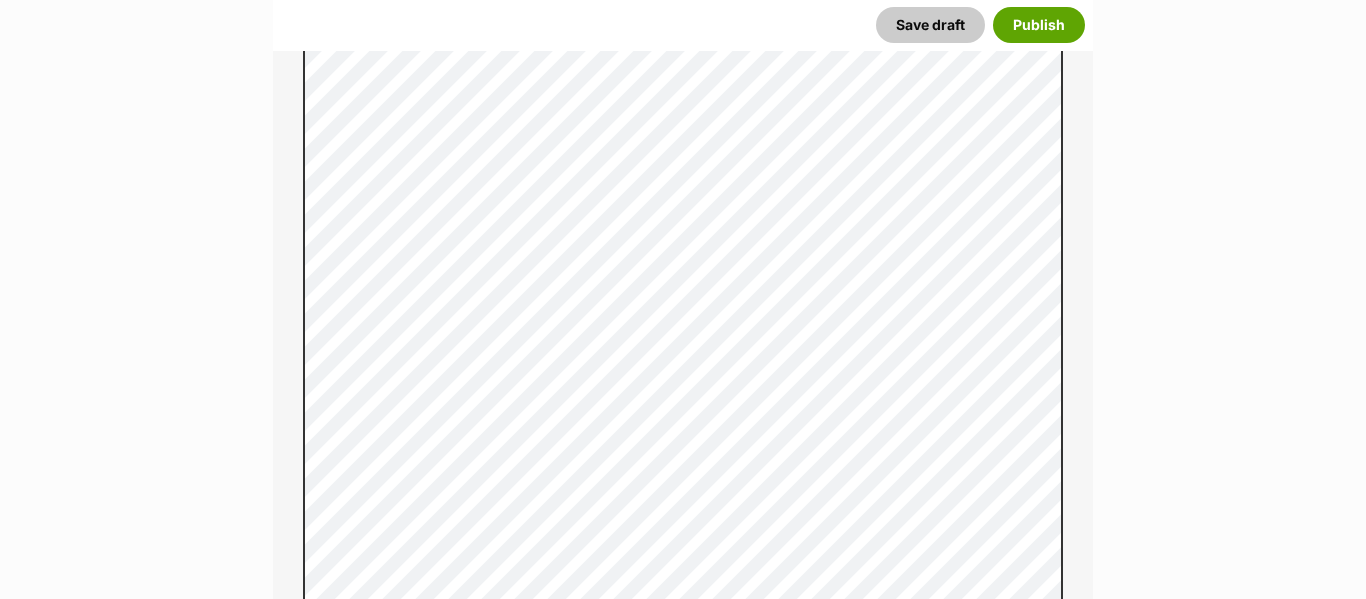 scroll, scrollTop: 1486, scrollLeft: 0, axis: vertical 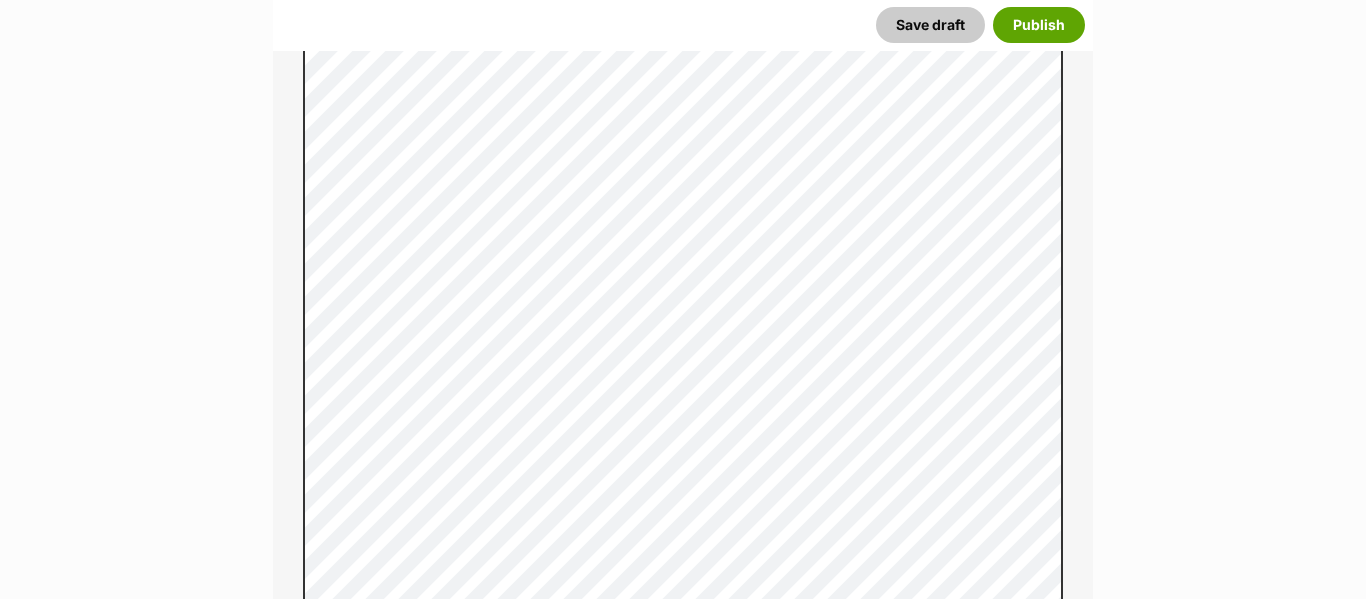 type on "956000014875886" 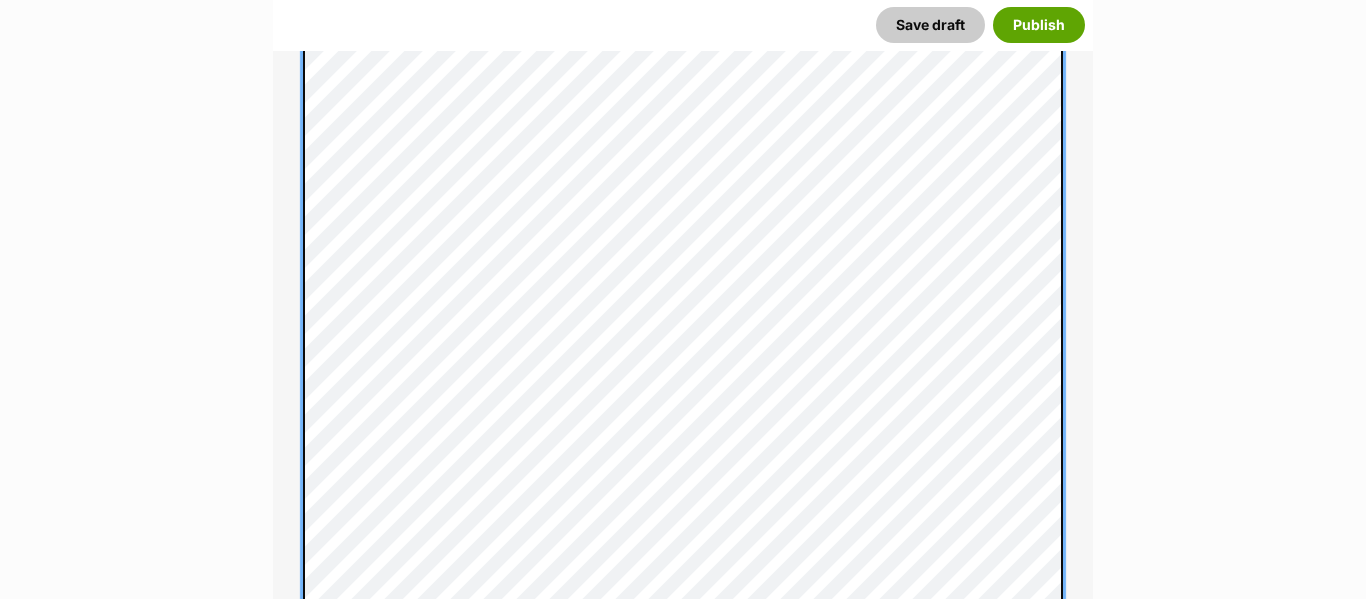 scroll, scrollTop: 1776, scrollLeft: 0, axis: vertical 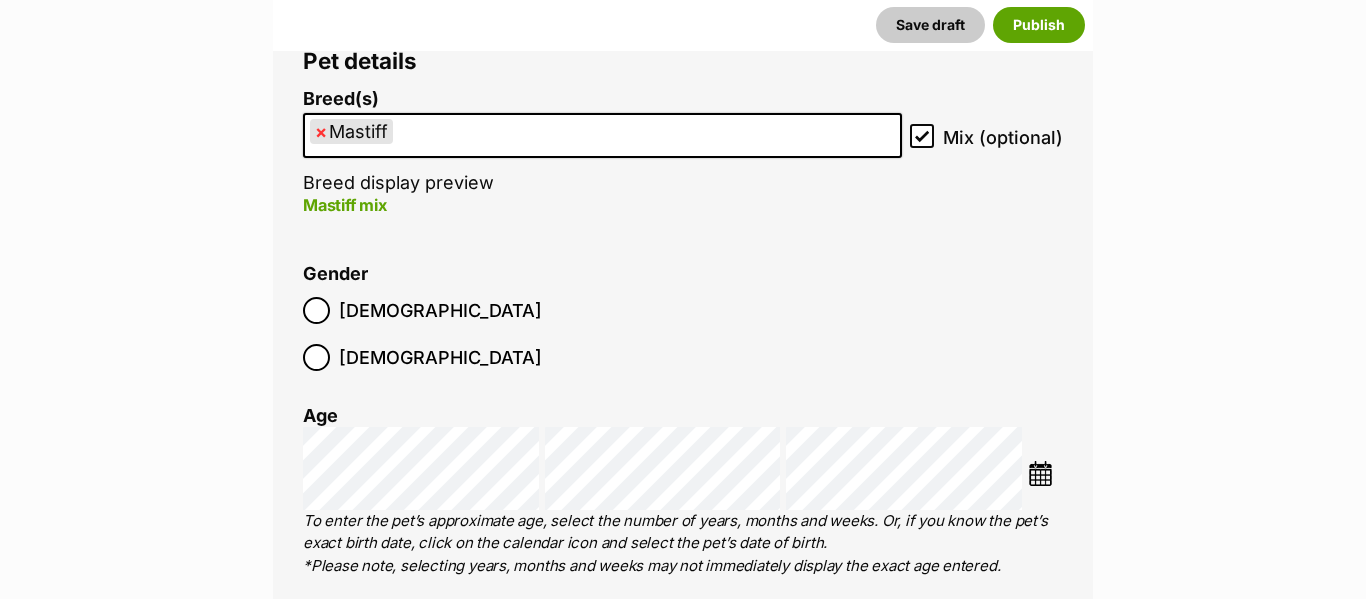 click on "×" at bounding box center [321, 131] 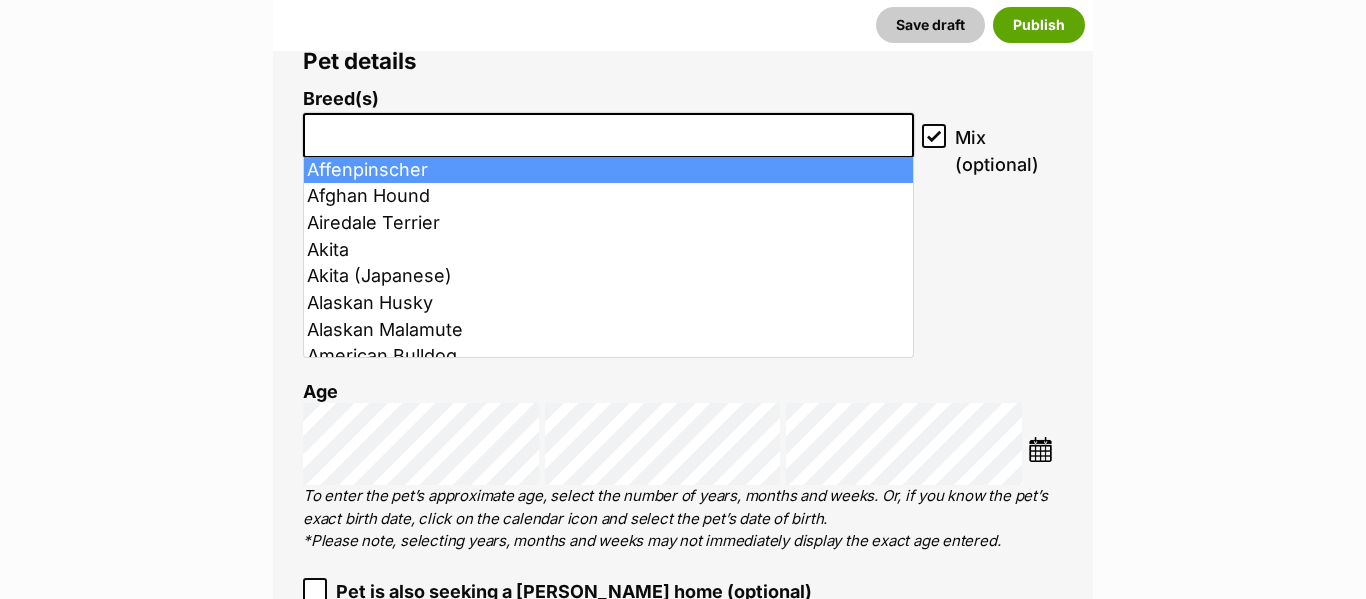 click at bounding box center (608, 130) 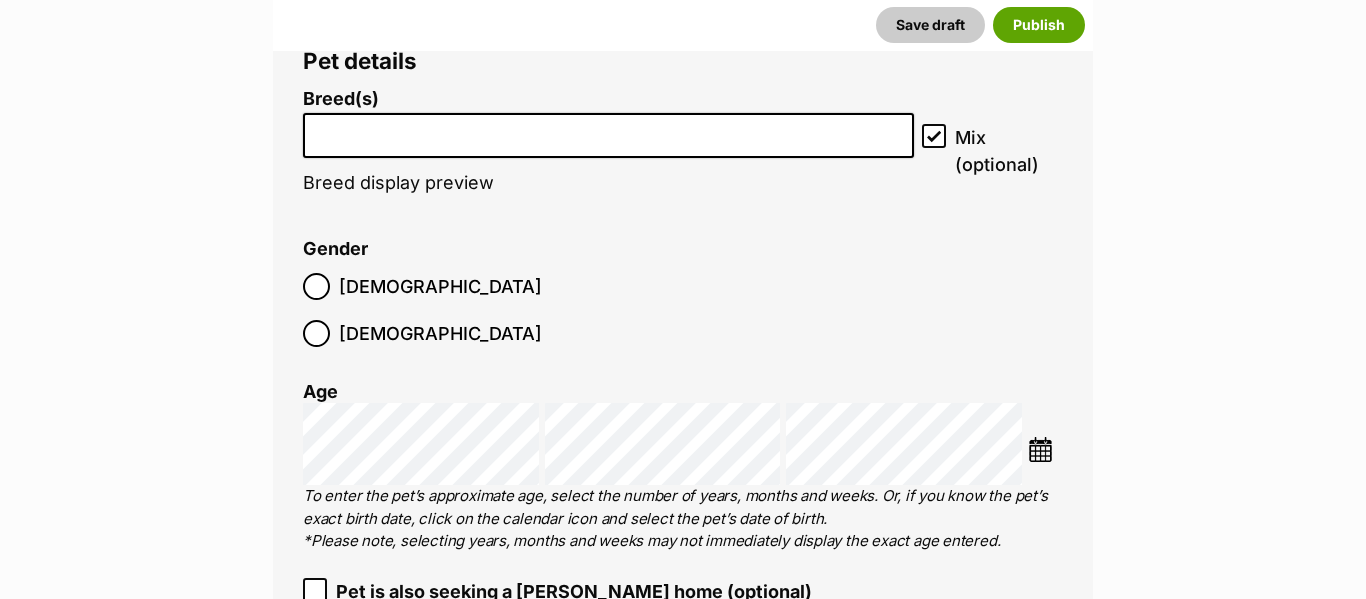 click at bounding box center (608, 130) 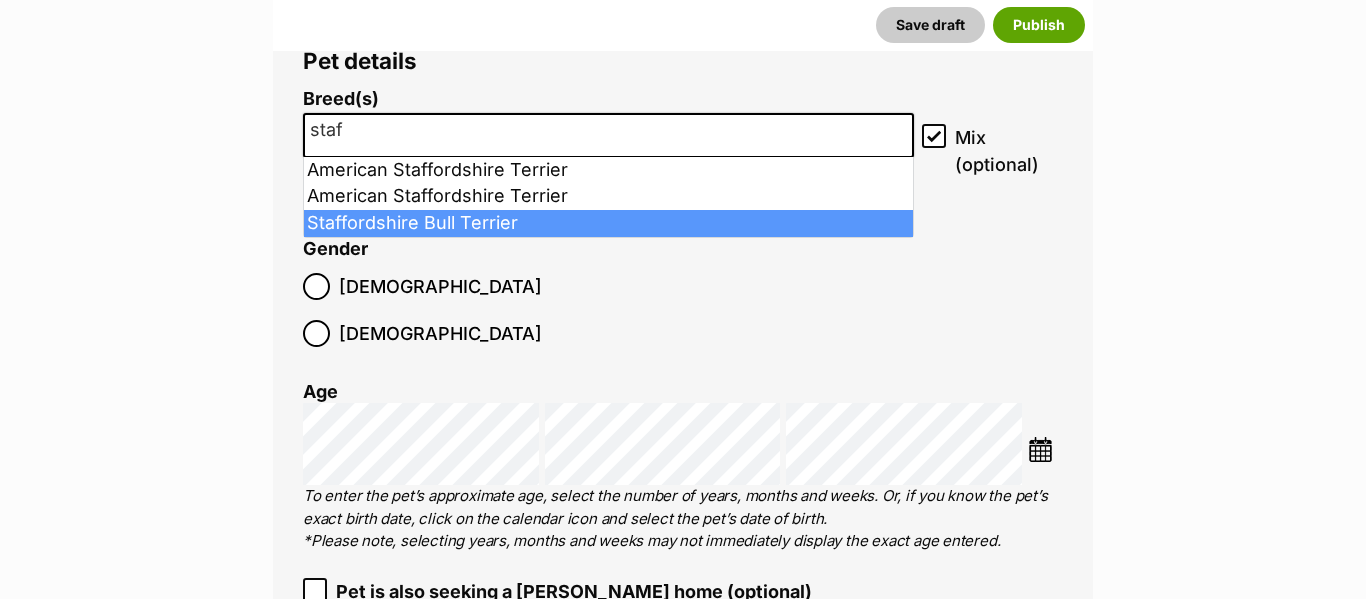type on "staf" 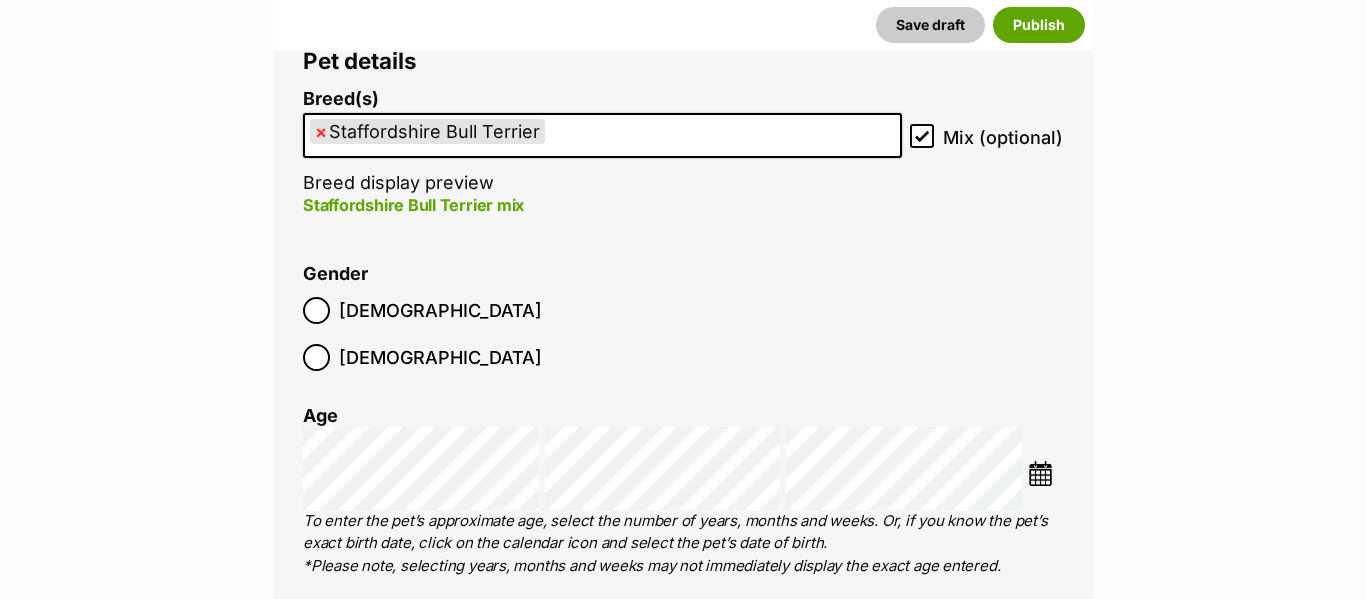 click at bounding box center (1040, 473) 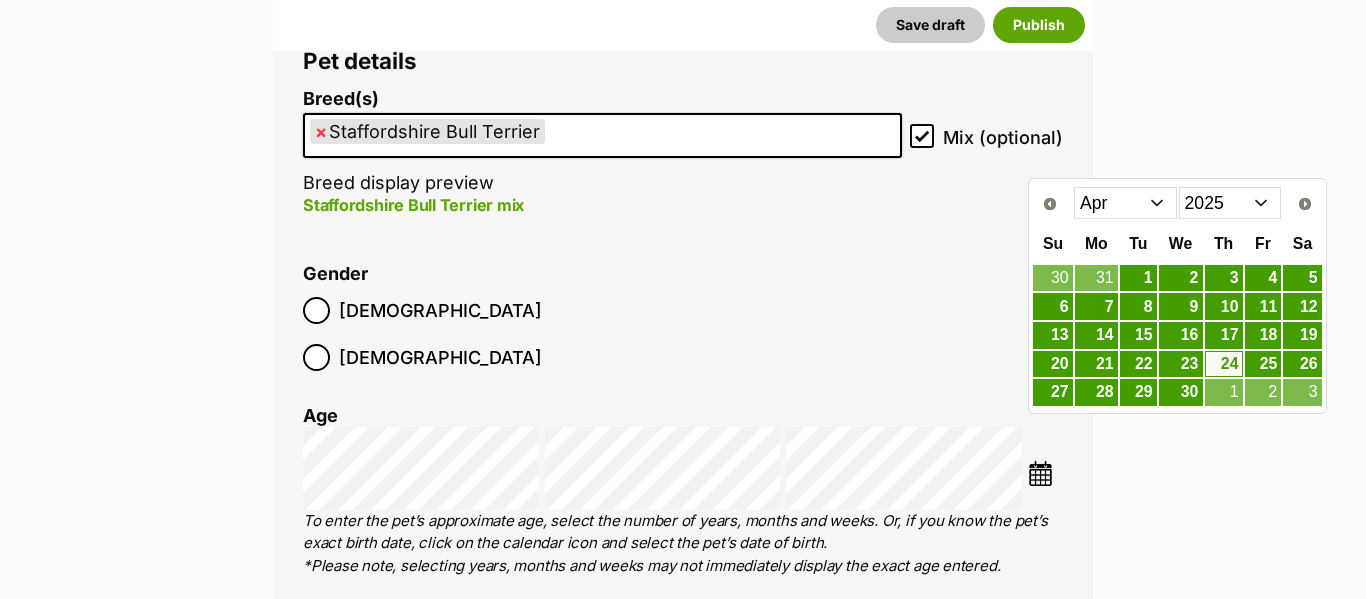 click on "Jan Feb Mar Apr May Jun Jul" at bounding box center [1125, 203] 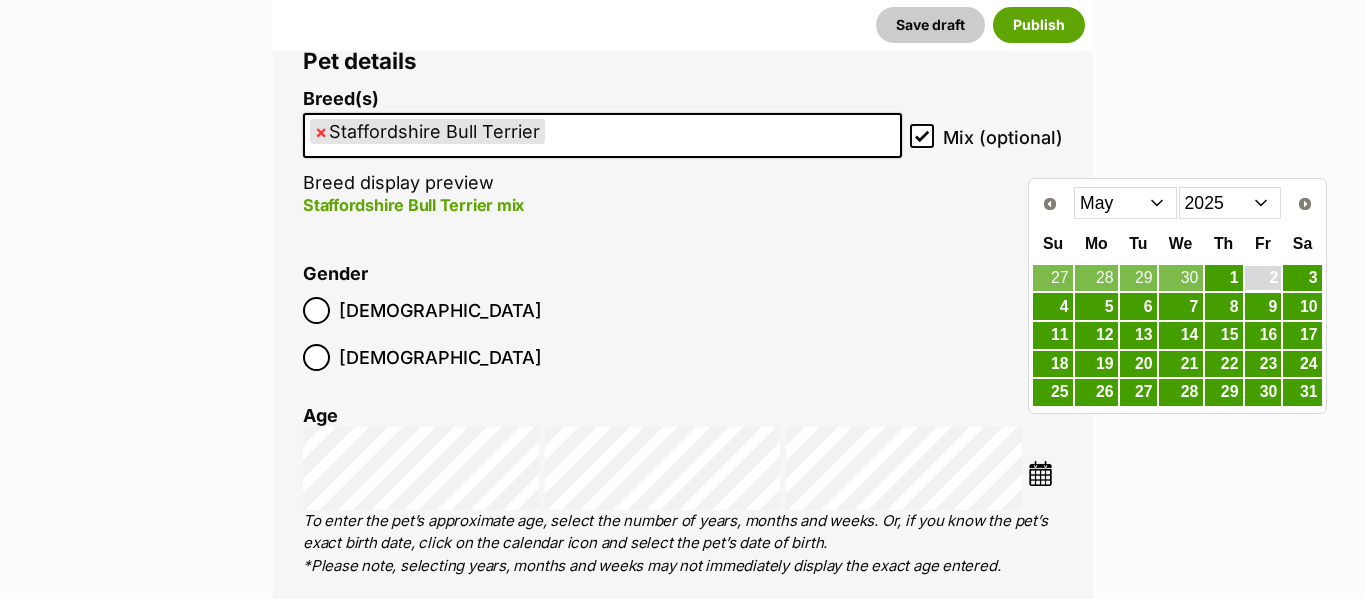 click on "2" at bounding box center [1263, 278] 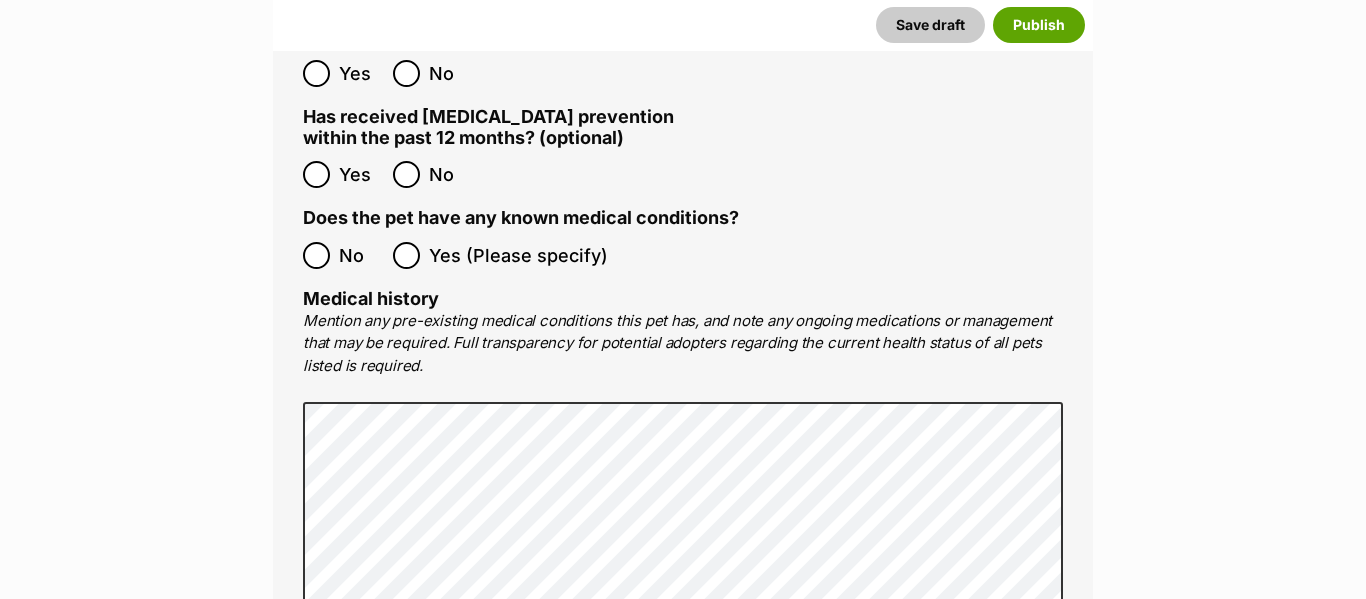 scroll, scrollTop: 4415, scrollLeft: 0, axis: vertical 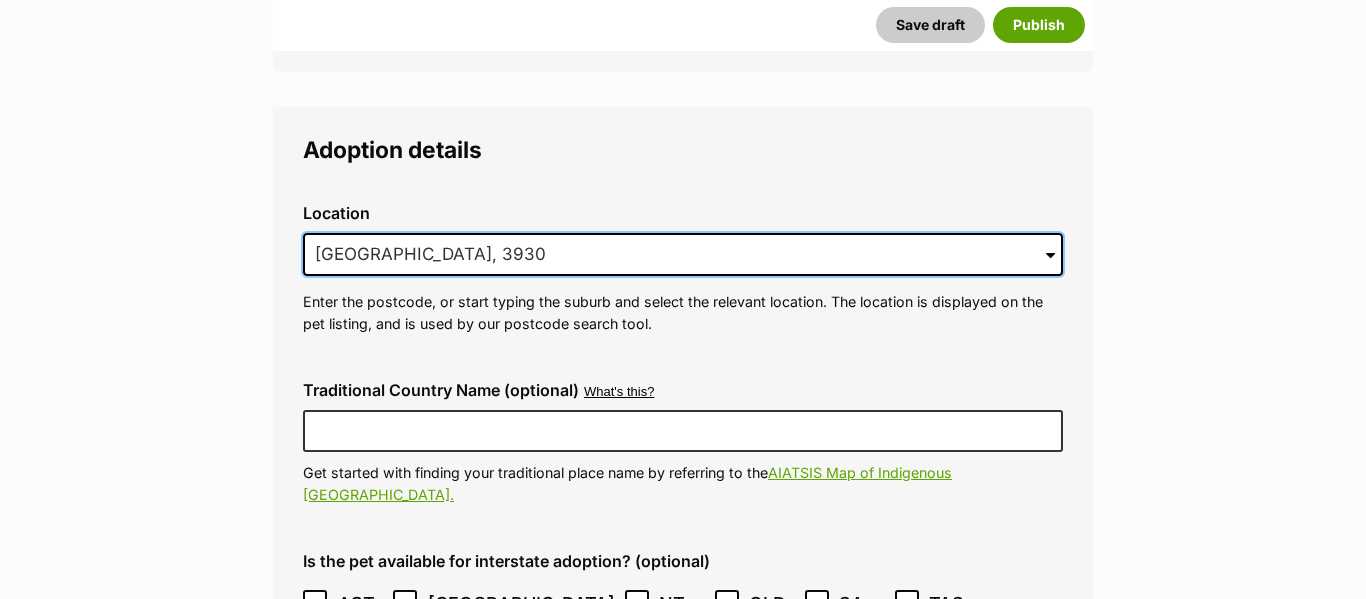 click on "Mount Eliza, VIC, 3930" at bounding box center (683, 255) 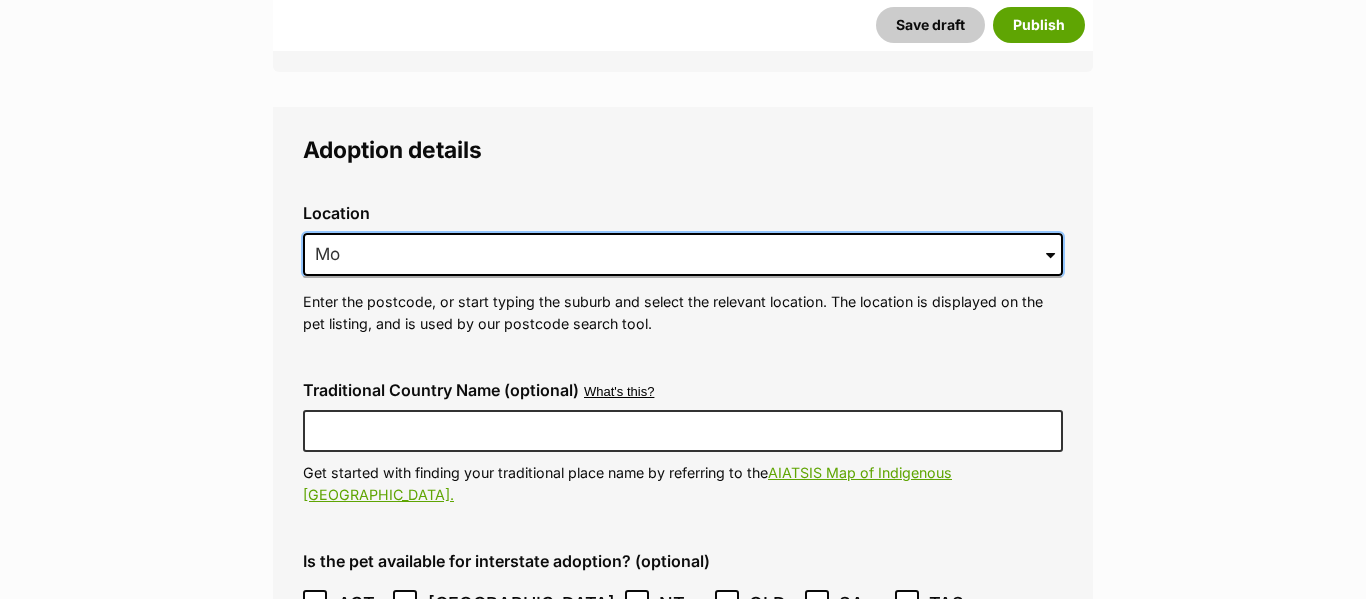 type on "M" 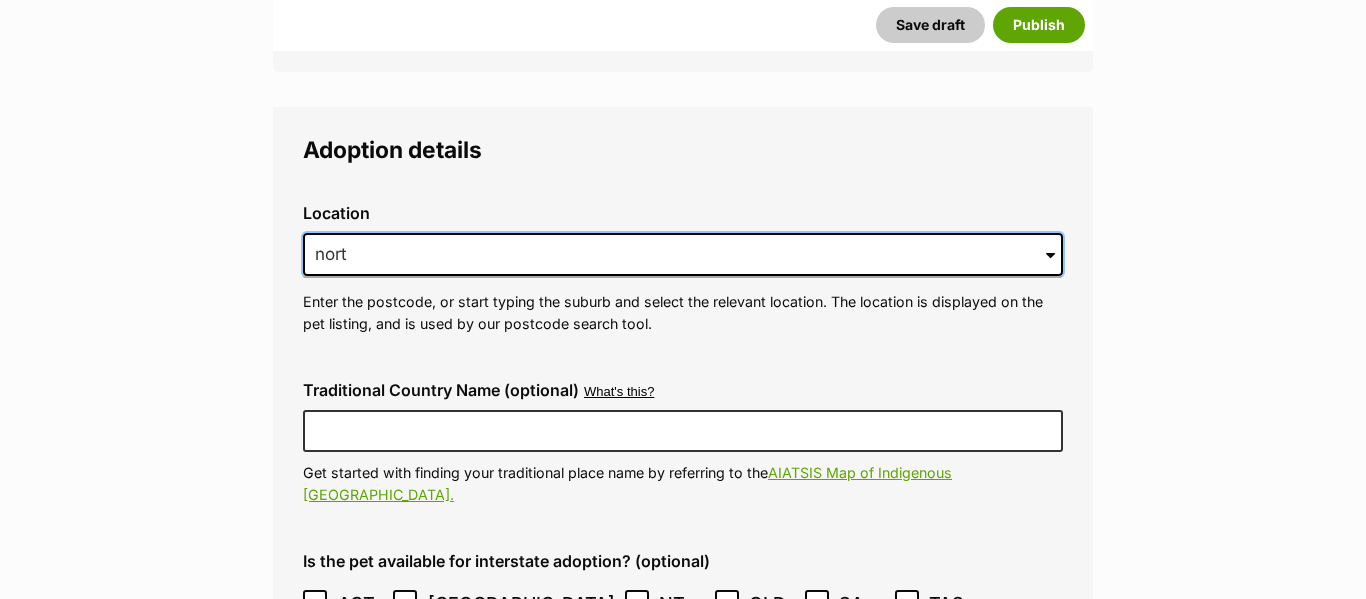 type on "north" 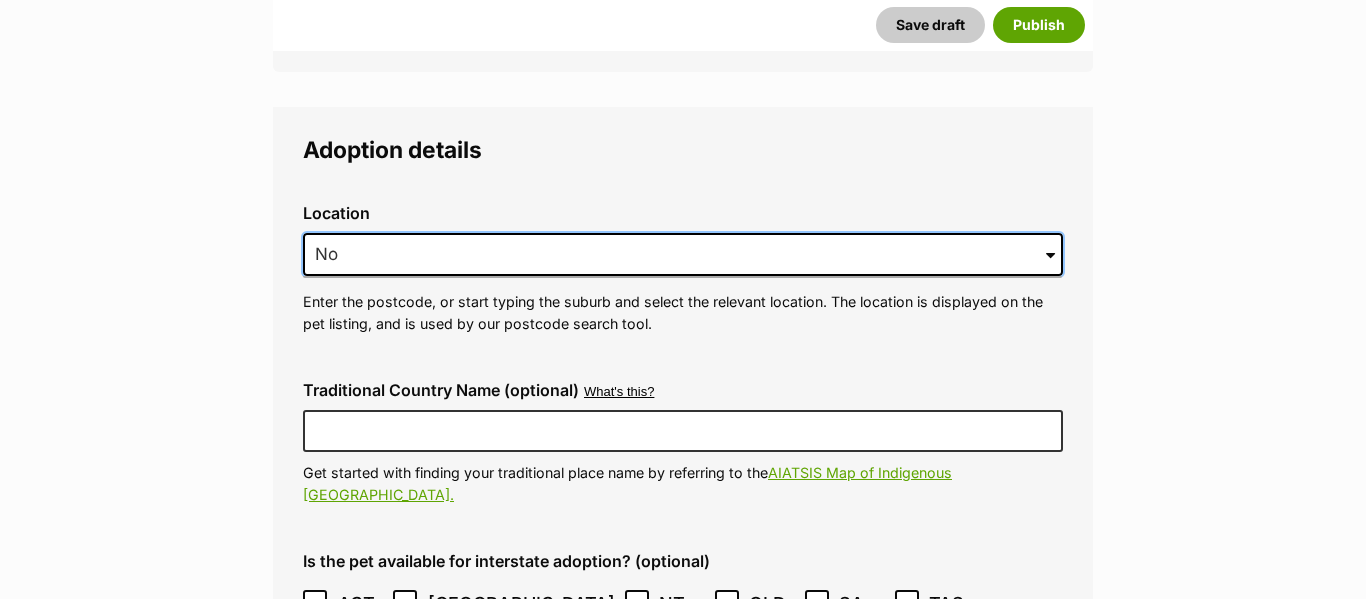type on "N" 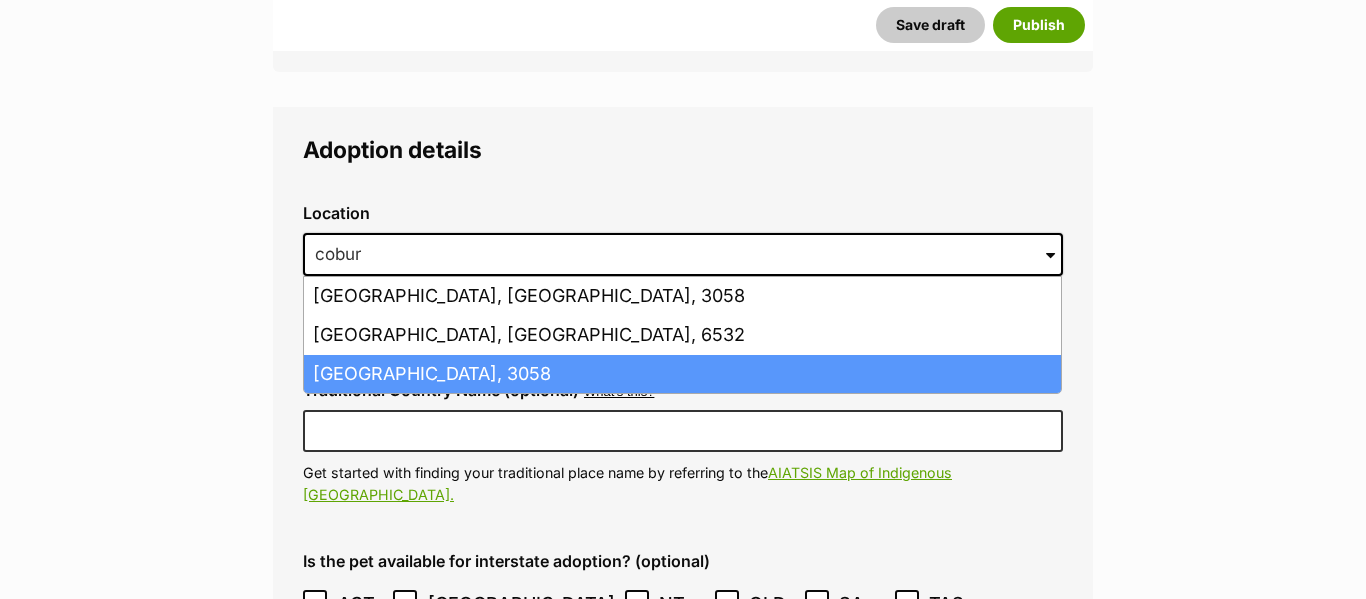 click on "Coburg North, Victoria, 3058" at bounding box center [682, 374] 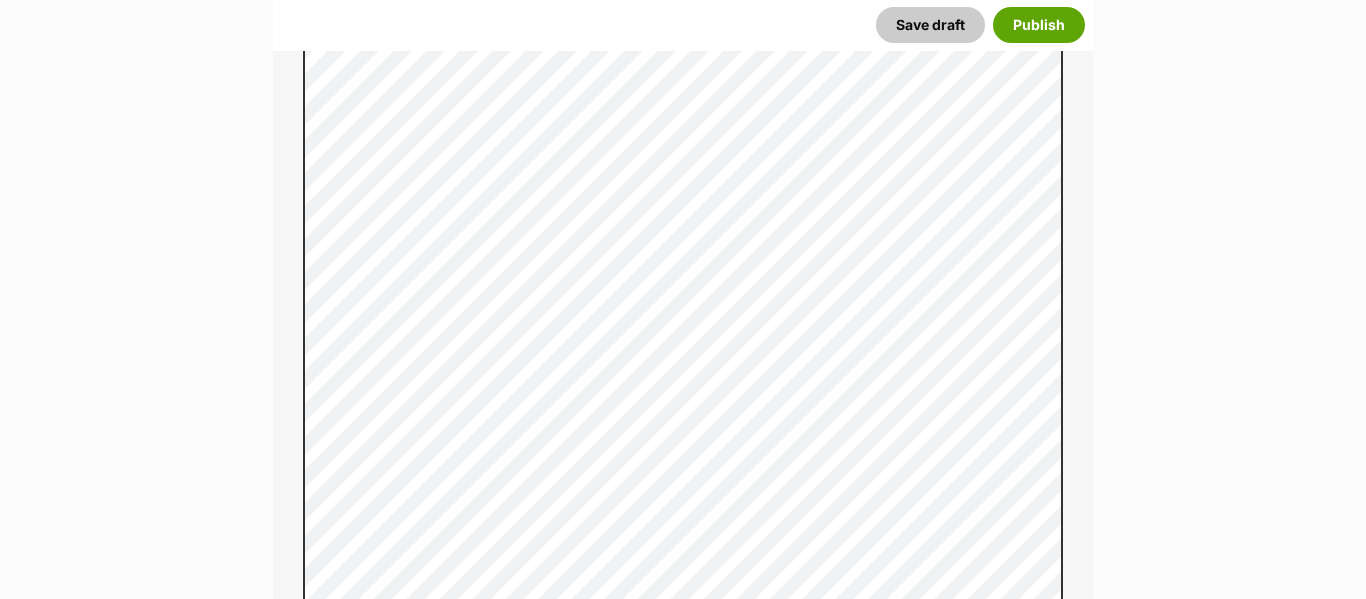 scroll, scrollTop: 1331, scrollLeft: 0, axis: vertical 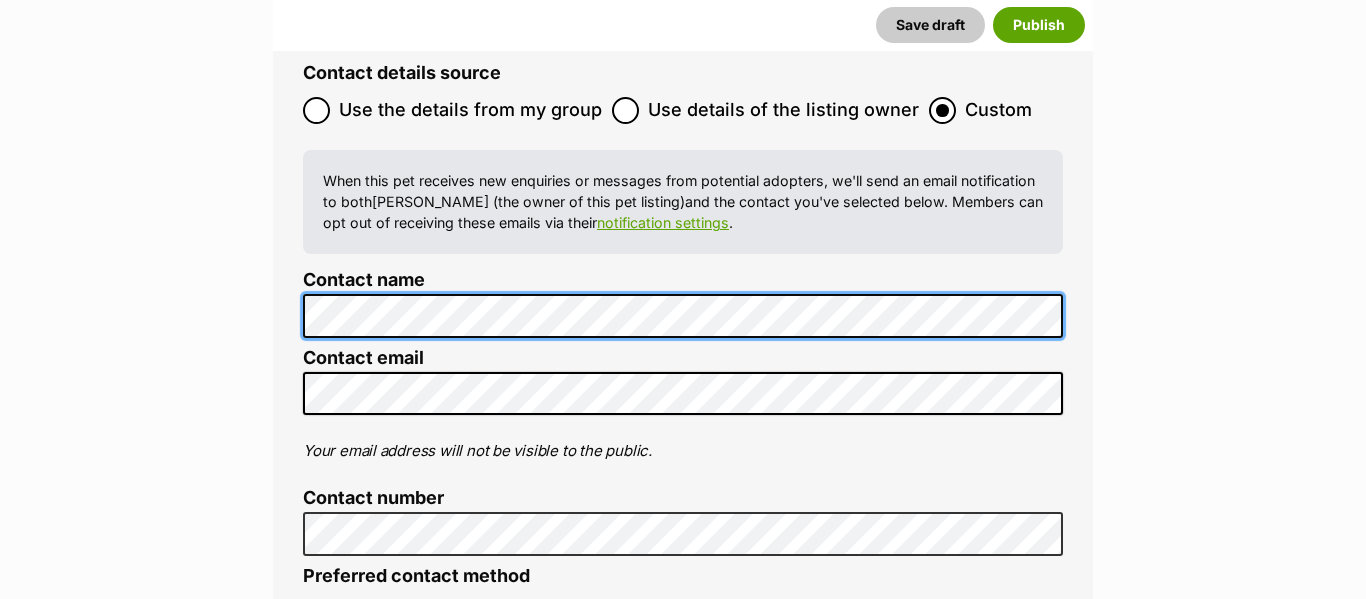click on "New listing
Listing owner Choose an owner Lynda Smith
The owner of the pet listing is able to edit the listing and manage enquiries with potential adopters. Note:
Group Admins
are also able to edit this pet listing and manage all it's enquiries.
Any time this pet receives new enquiries or messages from potential adopters, we'll also send you an email notification. Members can opt out of receiving these emails via their
notification settings .
About This Pet Name
Henlo there, it looks like you might be using the pet name field to indicate that this pet is now on hold - we recommend updating the status to on hold from the listing page instead!
Every pet deserves a name. If you don’t know the pet’s name, make one up! It can be something simple and sweet like ‘Fluffy’, or get creative and have some fun with it. A name helps potential adopters connect with the pet.
Species Dog
Best feature (optional)
Personality 5845  characters remaining" at bounding box center (683, -3535) 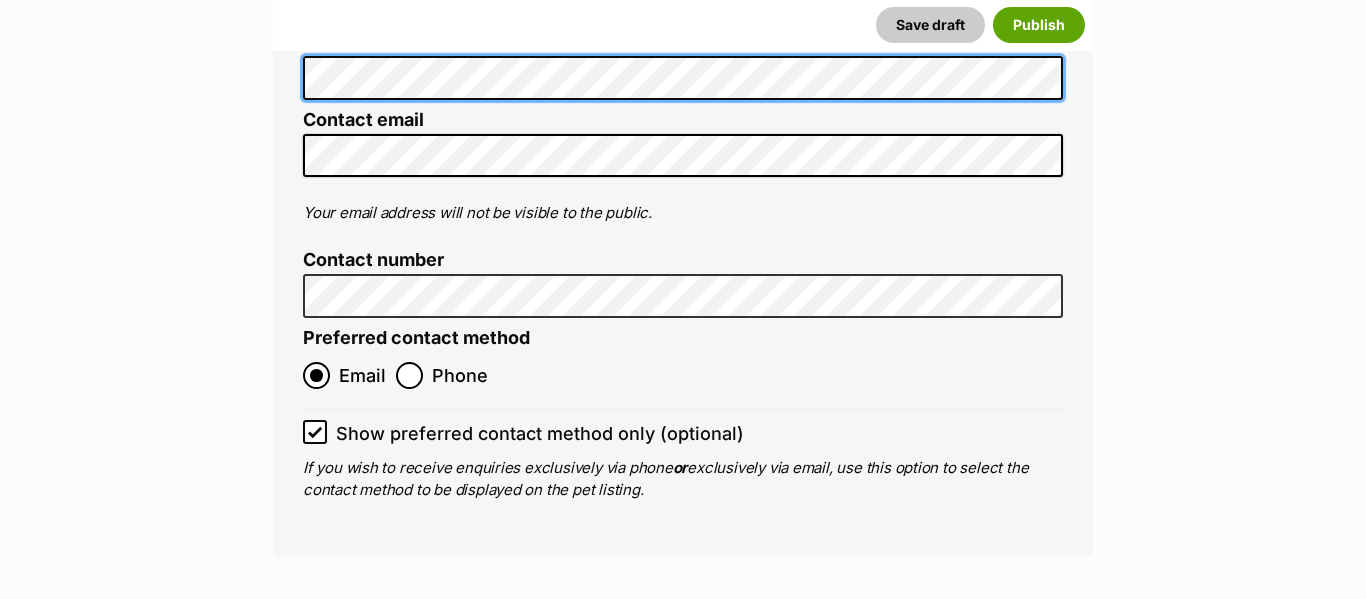 scroll, scrollTop: 8469, scrollLeft: 0, axis: vertical 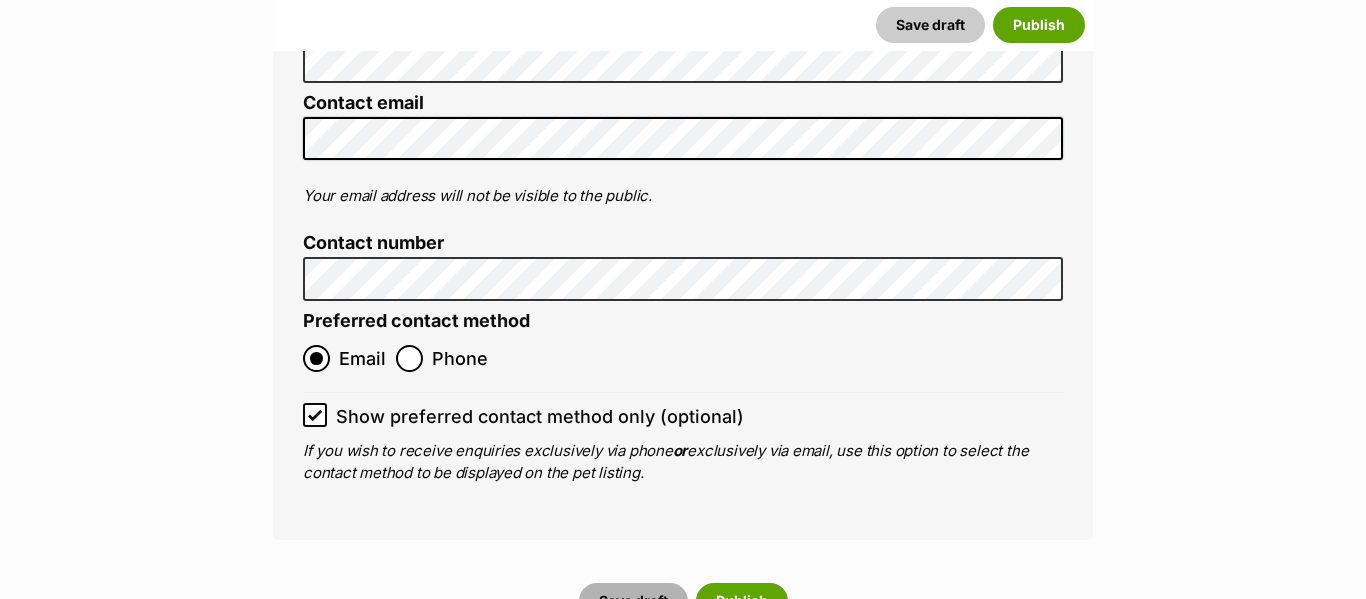 click on "Save draft" at bounding box center (633, 601) 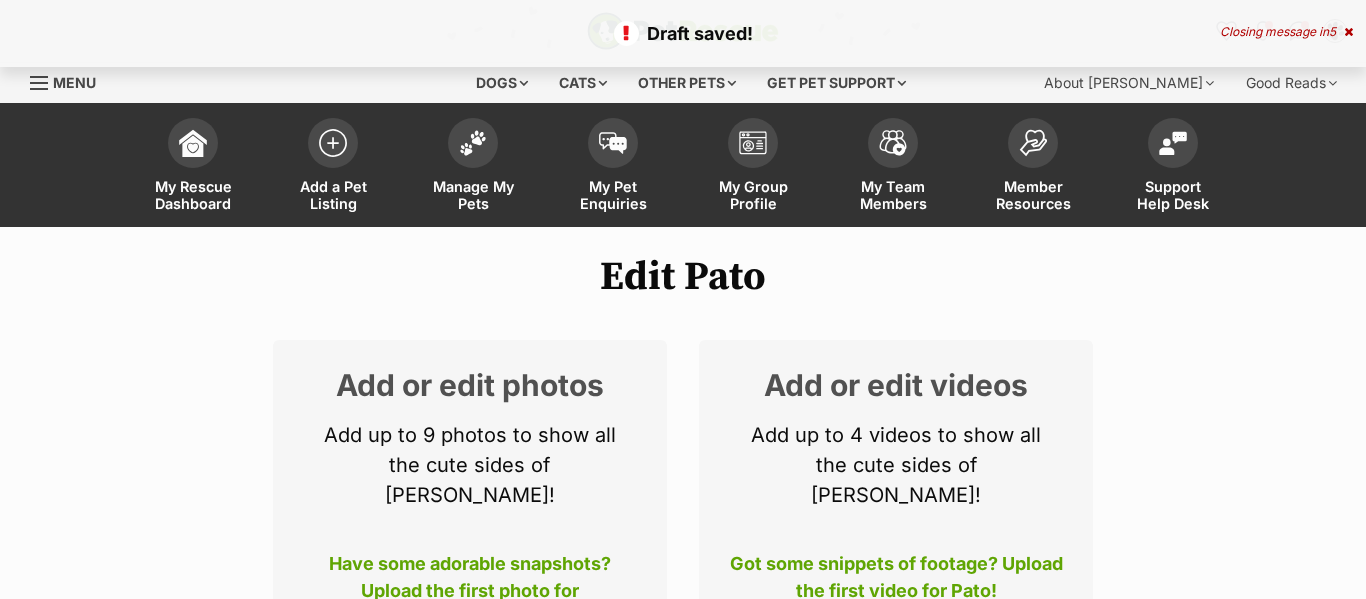 scroll, scrollTop: 0, scrollLeft: 0, axis: both 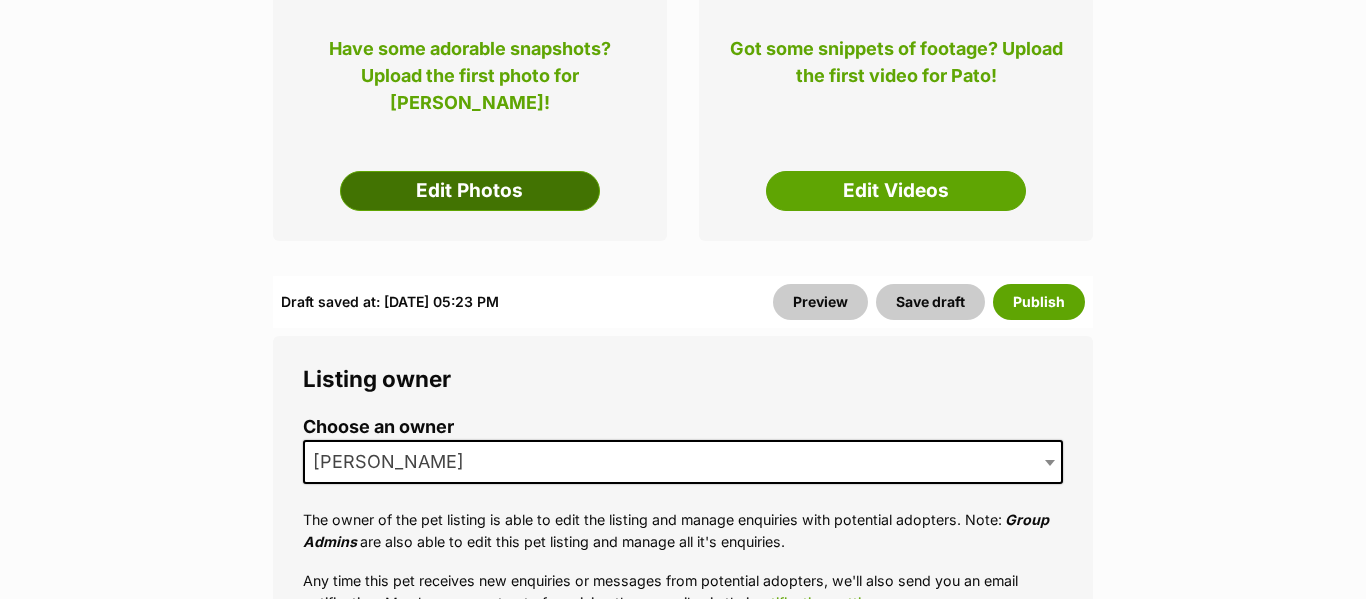 click on "Edit Photos" at bounding box center (470, 191) 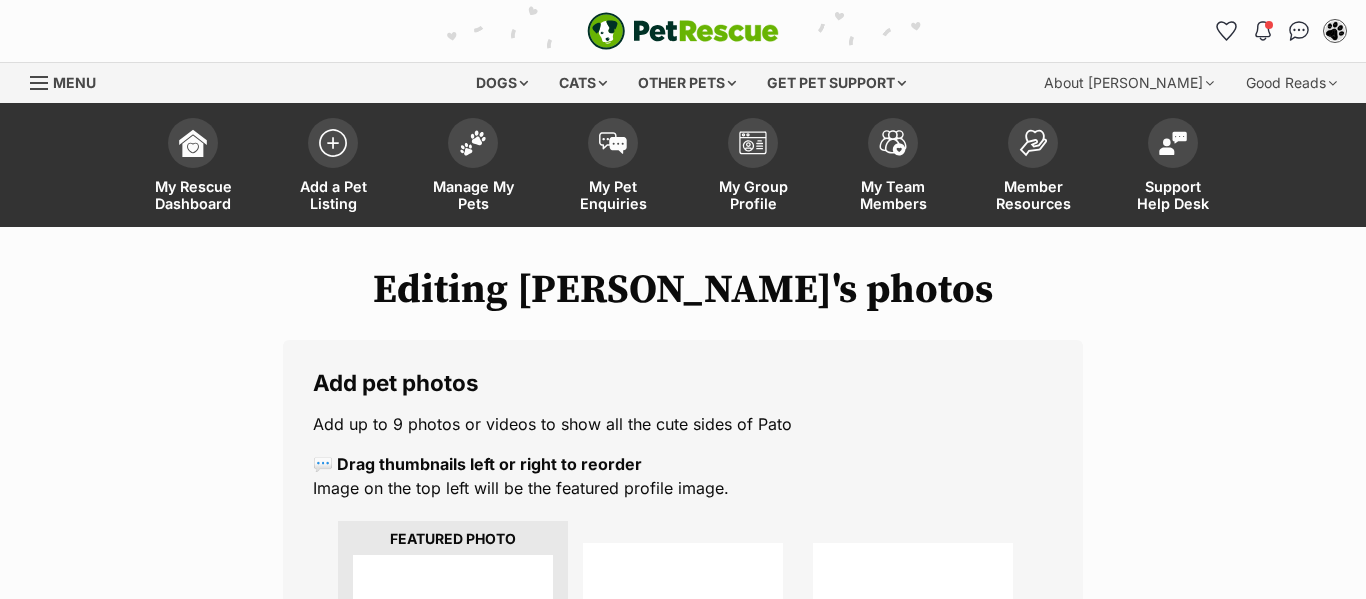 scroll, scrollTop: 0, scrollLeft: 0, axis: both 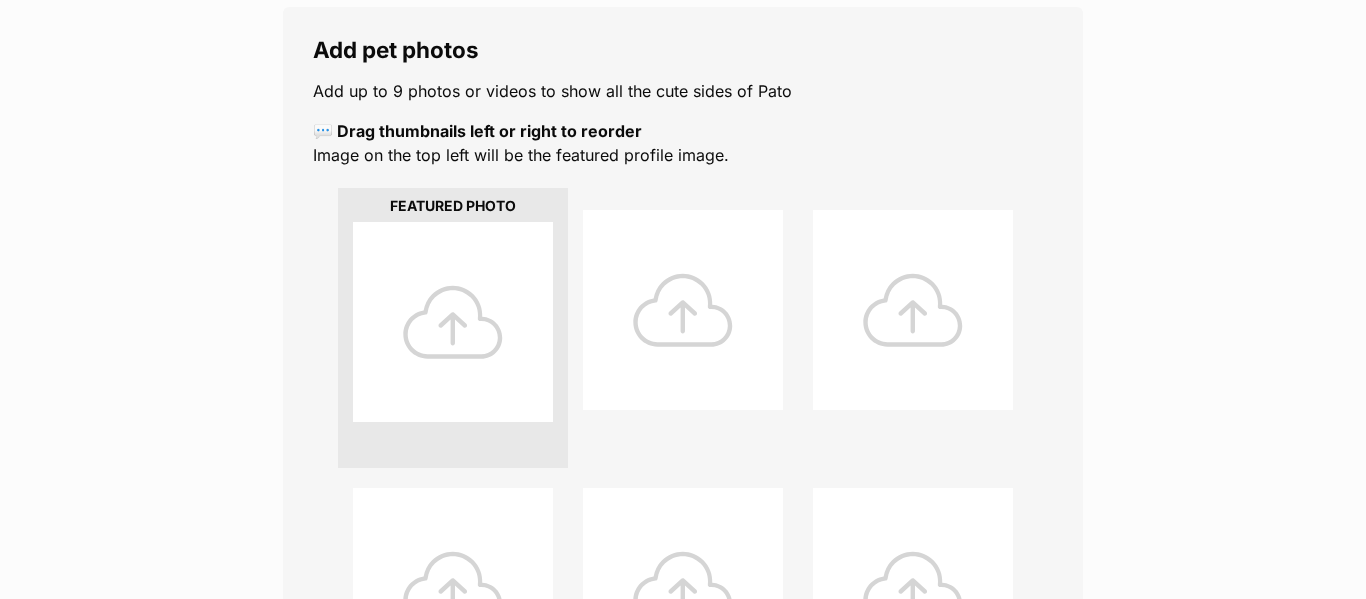 click at bounding box center [453, 322] 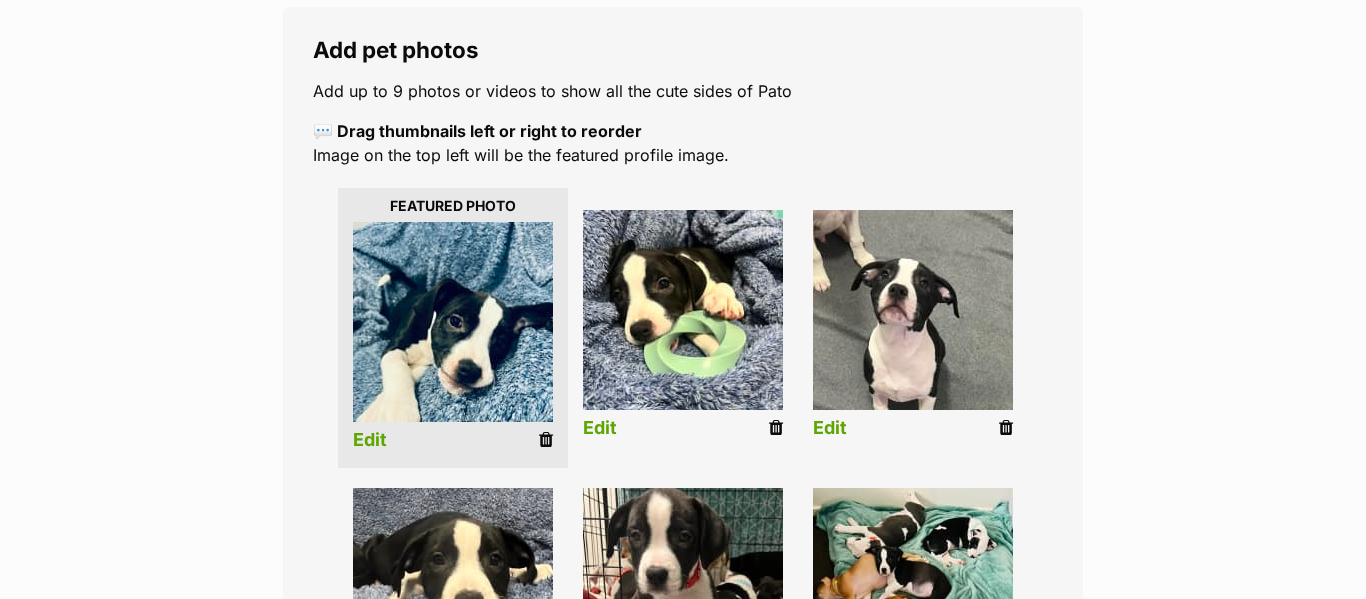 click on "Editing Pato's photos
Add pet photos
Add up to 9 photos or videos to show all the cute sides of Pato
💬 Drag thumbnails left or right to reorder
Image on the top left will be the featured profile image.
Edit Edit Edit Edit Edit Edit
Upload Photos
6
of 9 photos uploaded
Save and edit profile information
Save changes and view profile" at bounding box center (683, 573) 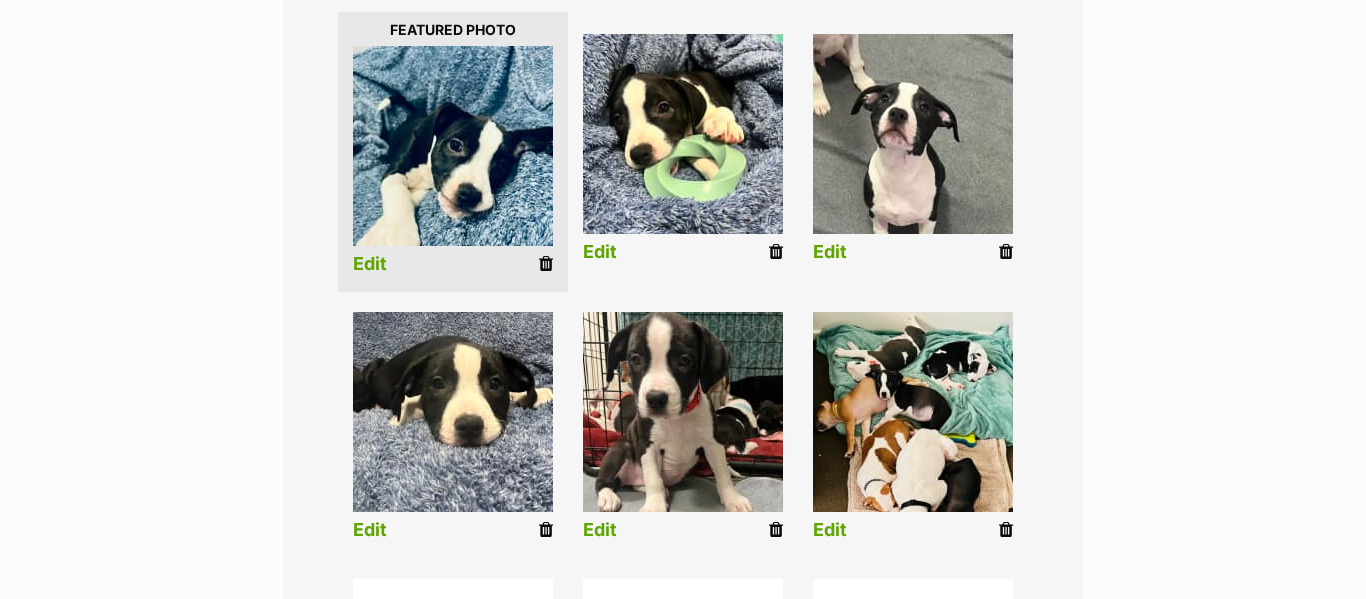 scroll, scrollTop: 483, scrollLeft: 0, axis: vertical 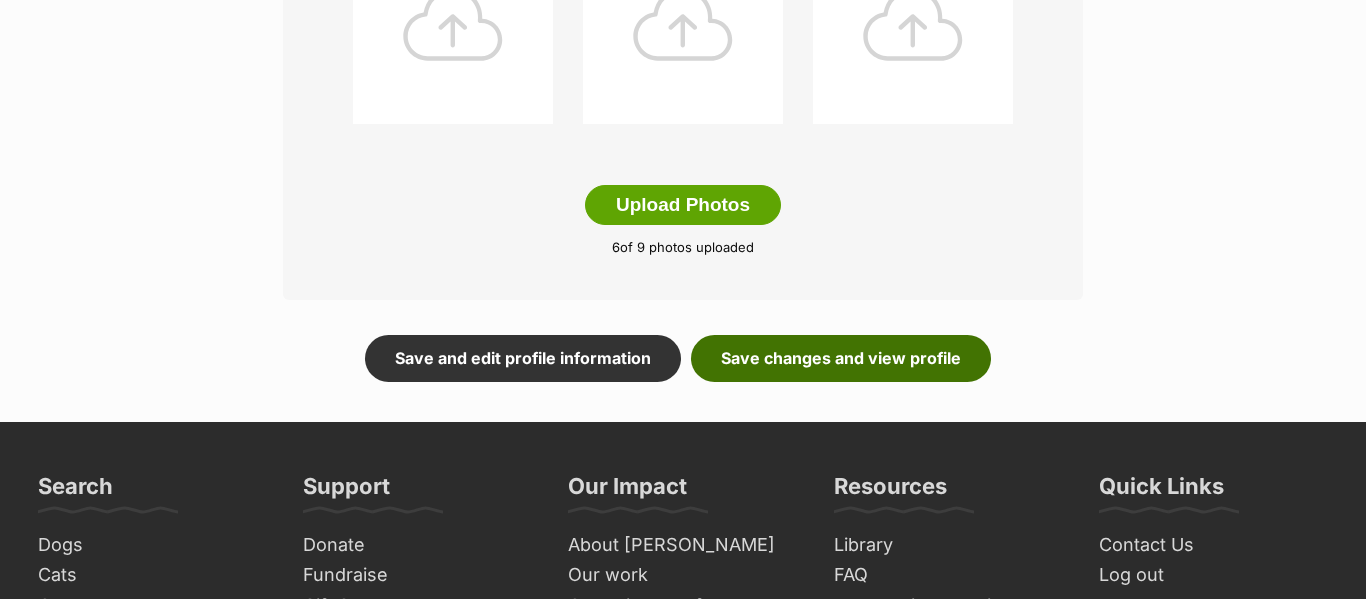 click on "Save changes and view profile" at bounding box center (841, 358) 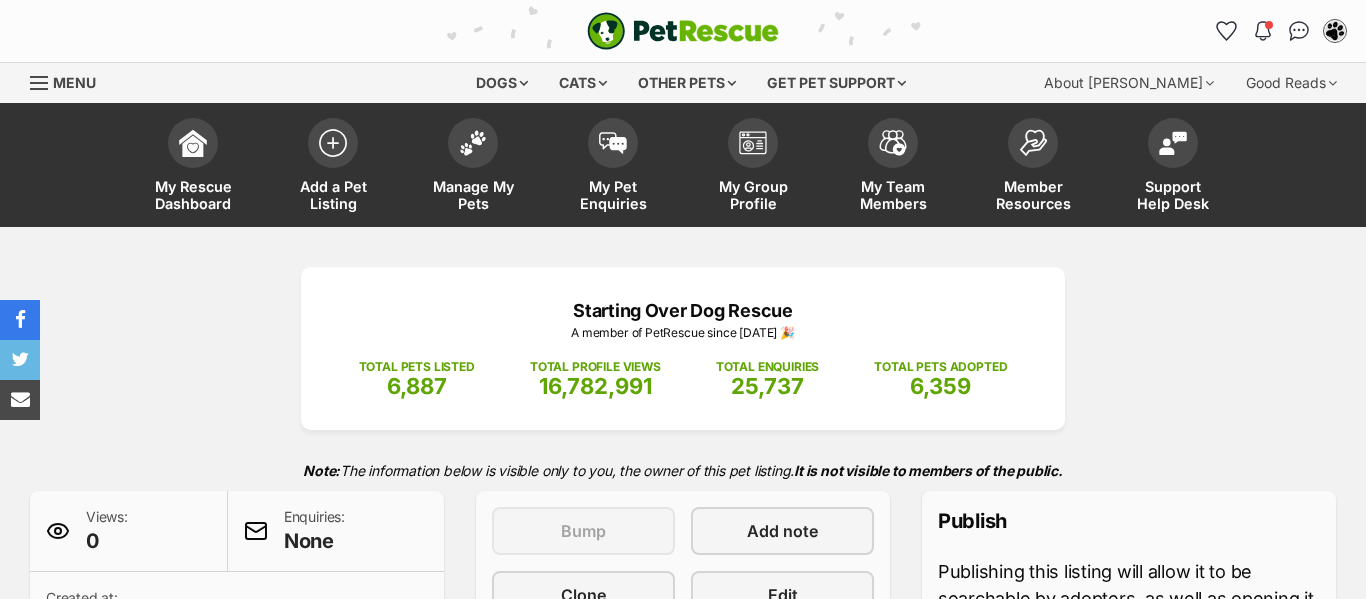 scroll, scrollTop: 0, scrollLeft: 0, axis: both 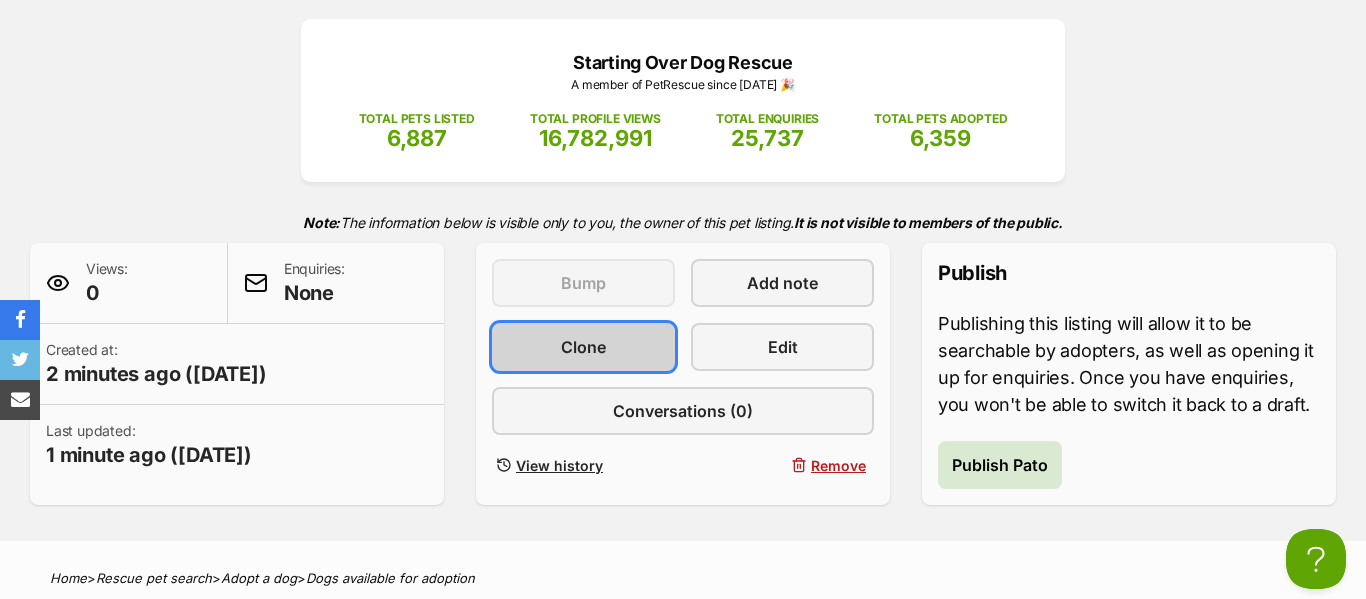 click on "Clone" at bounding box center [583, 347] 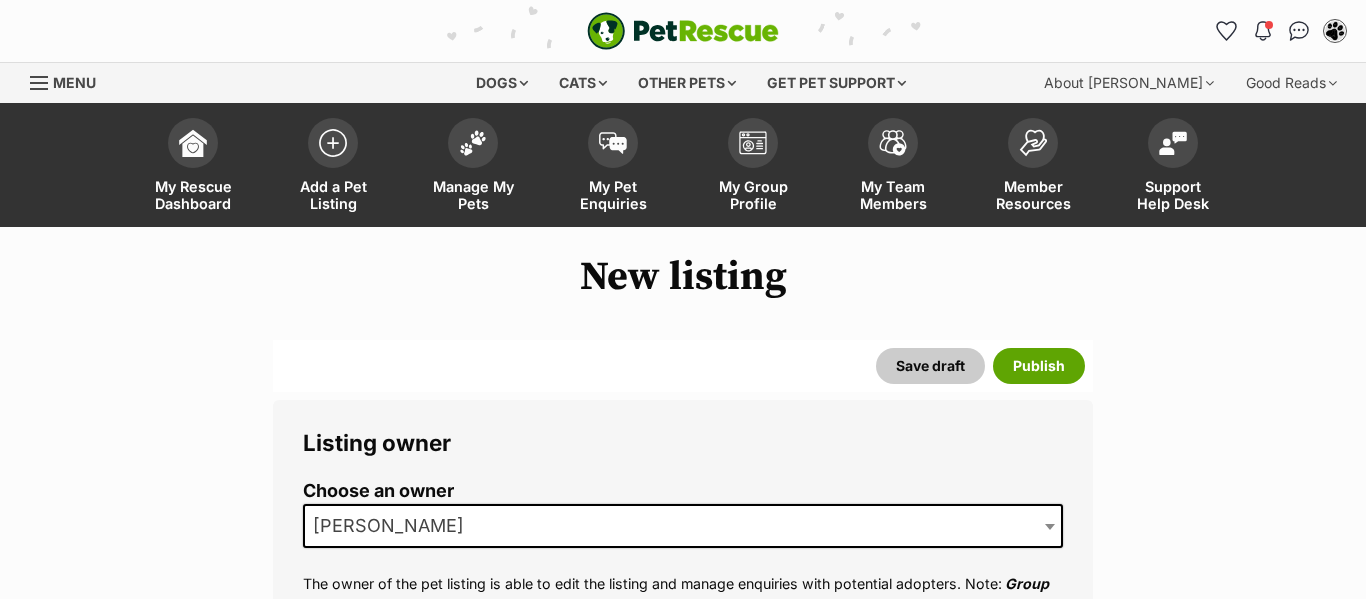 scroll, scrollTop: 0, scrollLeft: 0, axis: both 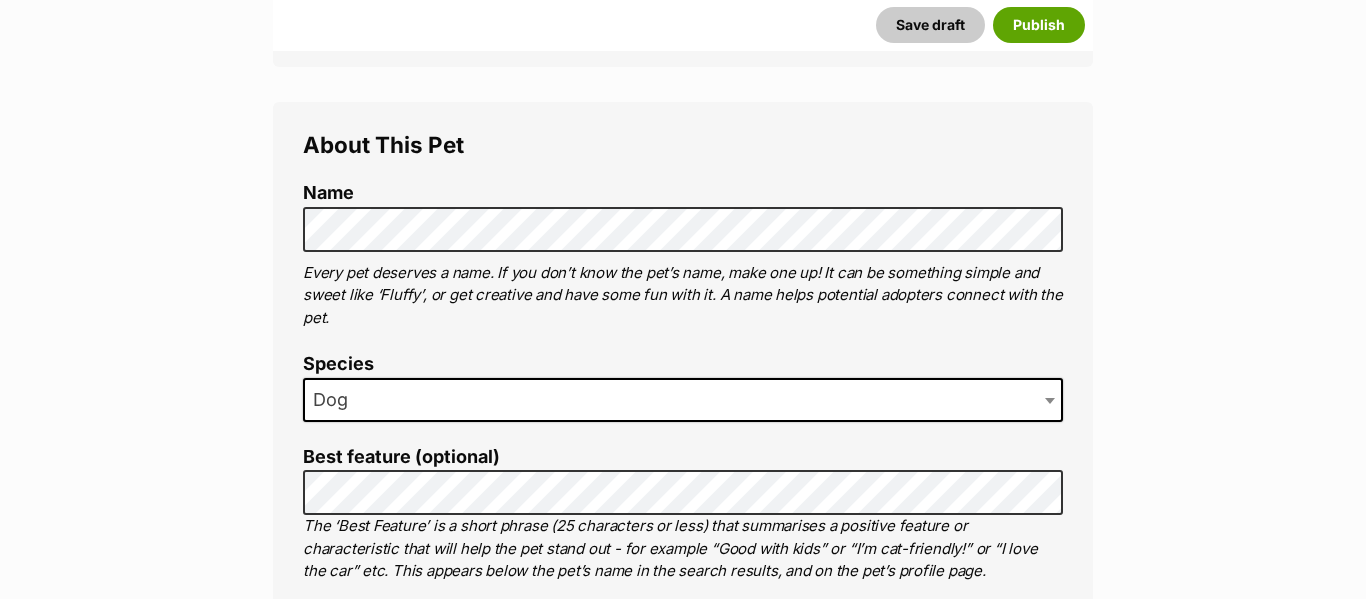 click on "Name
Henlo there, it looks like you might be using the pet name field to indicate that this pet is now on hold - we recommend updating the status to on hold from the listing page instead!
Every pet deserves a name. If you don’t know the pet’s name, make one up! It can be something simple and sweet like ‘Fluffy’, or get creative and have some fun with it. A name helps potential adopters connect with the pet.
Species Dog
Best feature (optional)
The ‘Best Feature’ is a short phrase (25 characters or less) that summarises a positive feature or characteristic that will help the pet stand out - for example “Good with kids” or “I’m cat-friendly!” or “I love the car” etc. This appears below the pet’s name in the search results, and on the pet’s profile page.
Personality 5845  characters remaining
How to write a great pet profile  for more tips and our  Pet Listing Rules  for more info.
Generate a profile using AI
Beta
- Good with other dogs" at bounding box center [683, 1285] 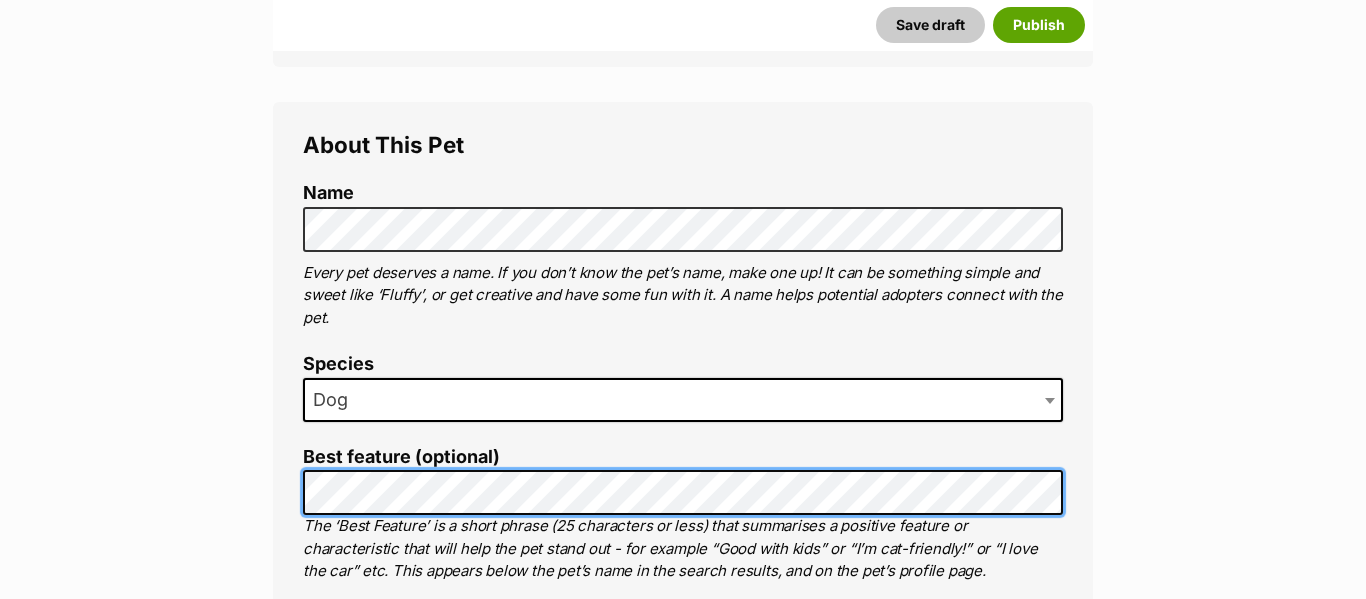 click on "About This Pet Name
Henlo there, it looks like you might be using the pet name field to indicate that this pet is now on hold - we recommend updating the status to on hold from the listing page instead!
Every pet deserves a name. If you don’t know the pet’s name, make one up! It can be something simple and sweet like ‘Fluffy’, or get creative and have some fun with it. A name helps potential adopters connect with the pet.
Species Dog
Best feature (optional)
The ‘Best Feature’ is a short phrase (25 characters or less) that summarises a positive feature or characteristic that will help the pet stand out - for example “Good with kids” or “I’m cat-friendly!” or “I love the car” etc. This appears below the pet’s name in the search results, and on the pet’s profile page.
Personality 5845  characters remaining
How to write a great pet profile  for more tips and our  Pet Listing Rules  for more info.
Generate a profile using AI
Beta
." at bounding box center [683, 1260] 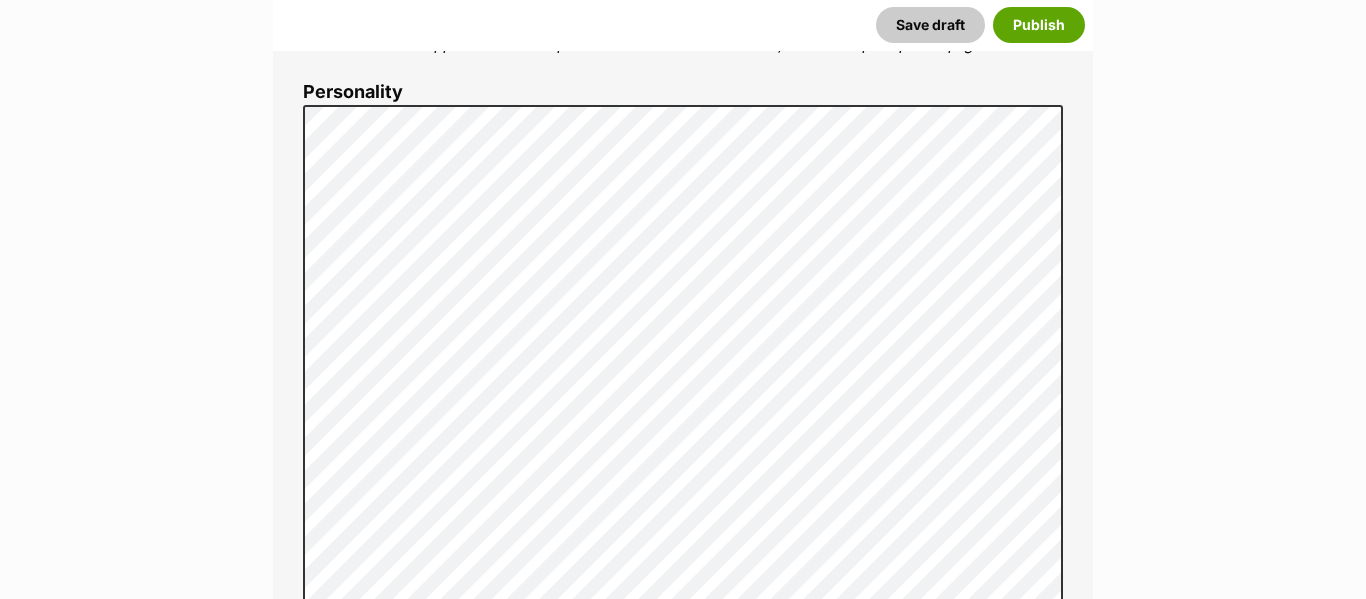 scroll, scrollTop: 1213, scrollLeft: 0, axis: vertical 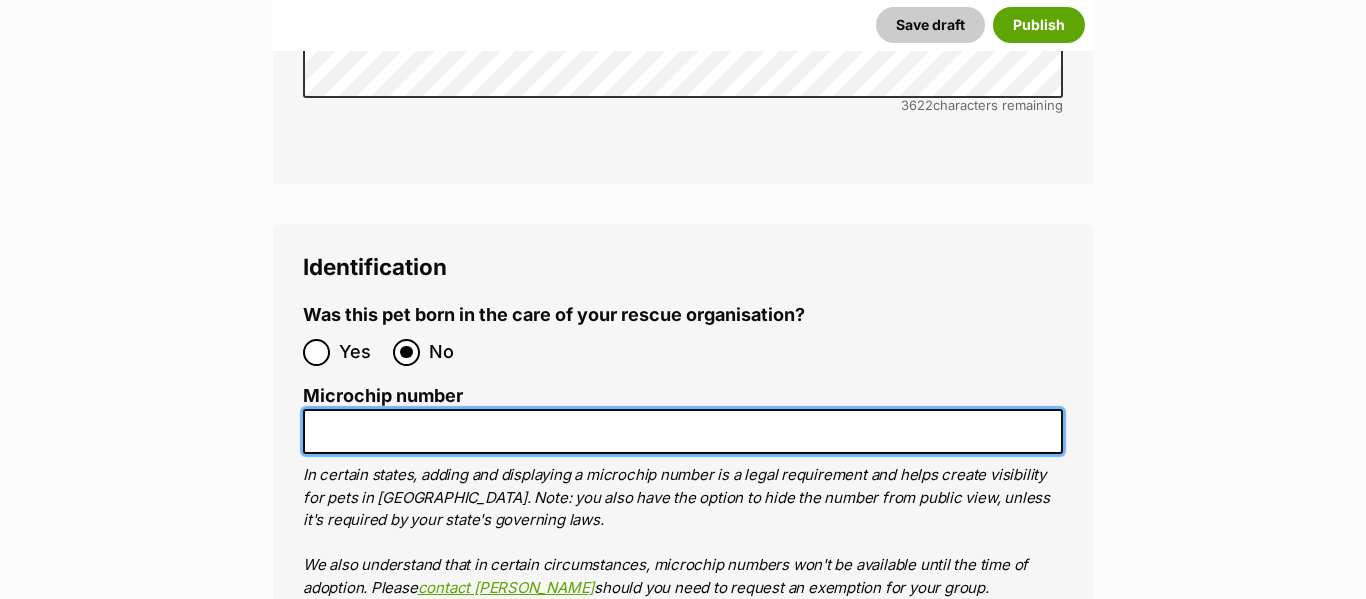 click on "Microchip number" at bounding box center (683, 431) 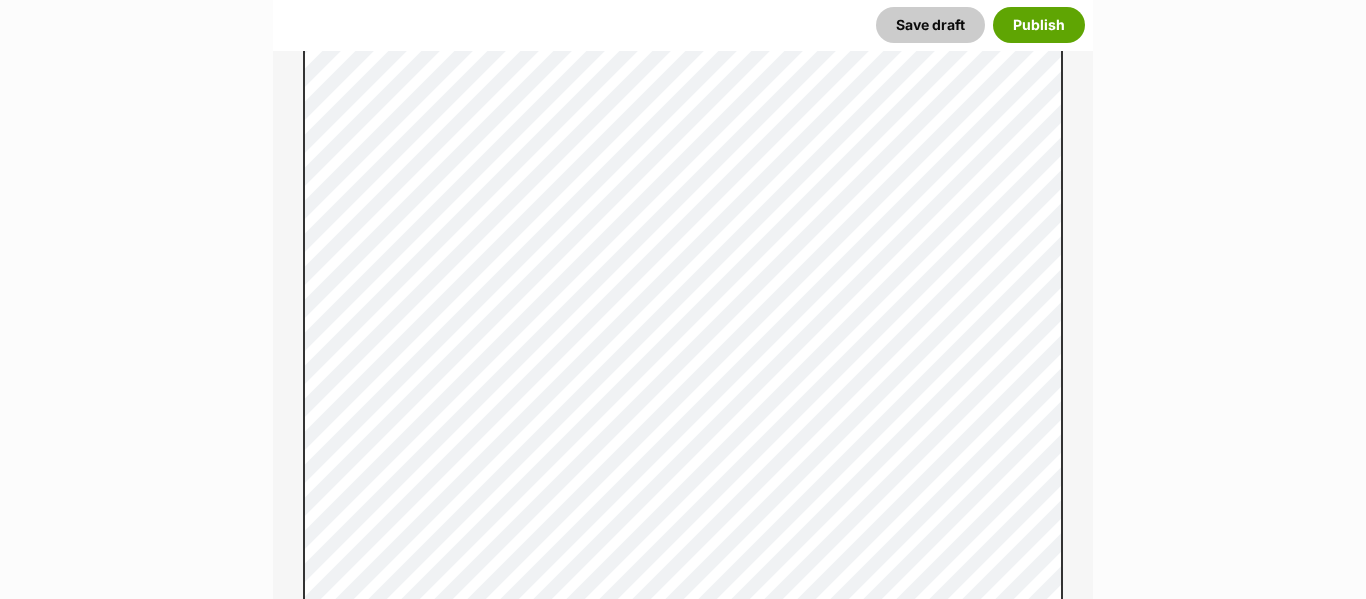 scroll, scrollTop: 1467, scrollLeft: 0, axis: vertical 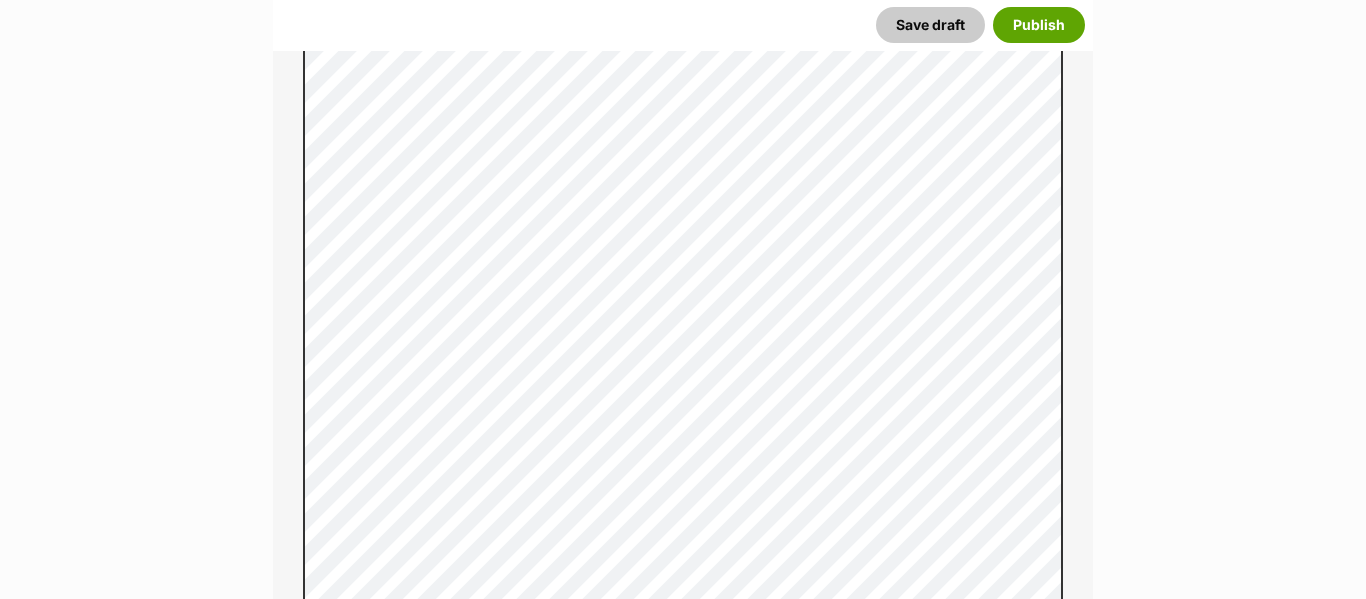 type on "956000017396768" 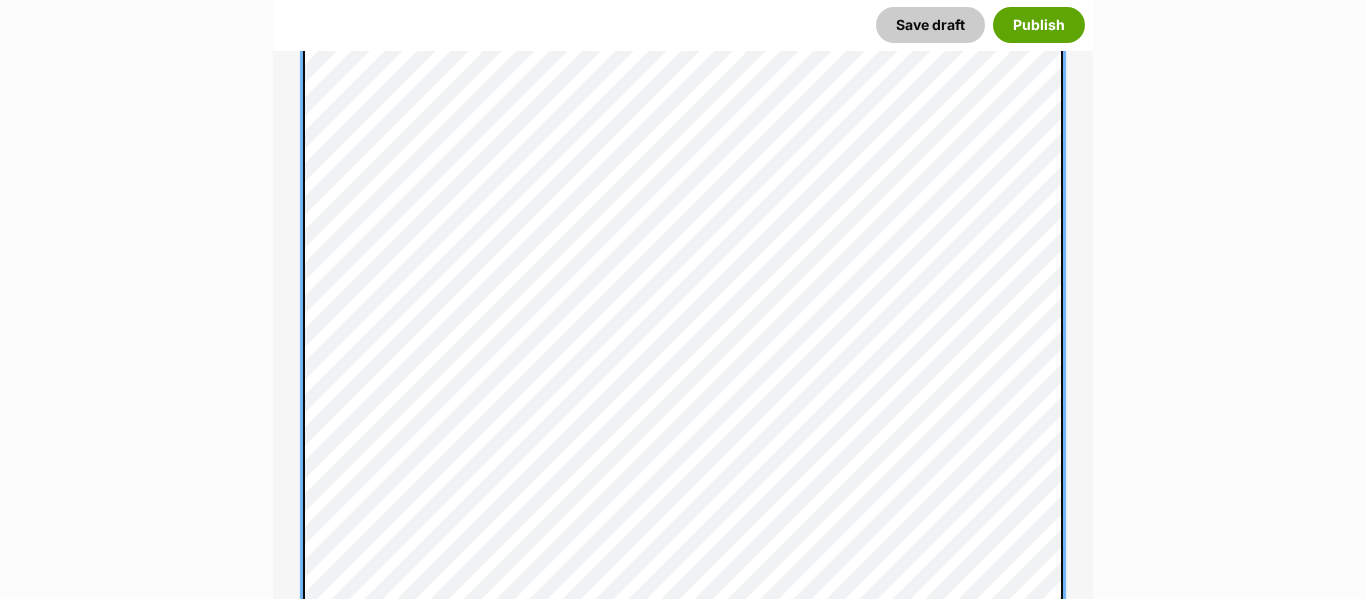 scroll, scrollTop: 1795, scrollLeft: 0, axis: vertical 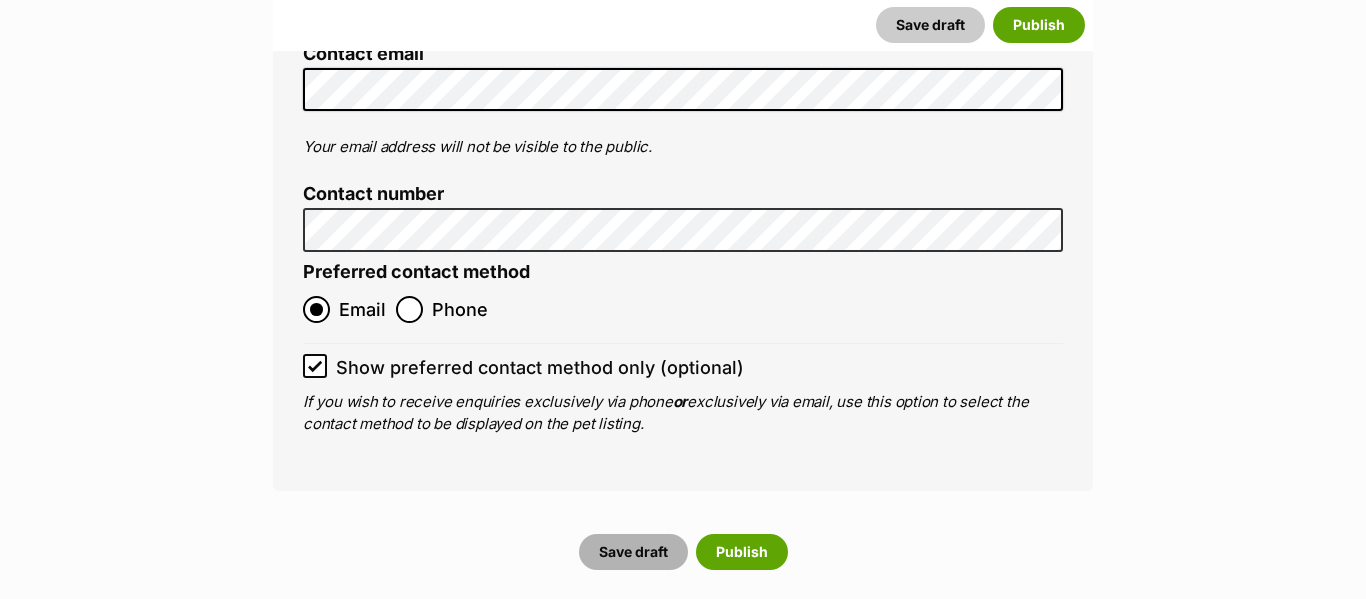 click on "Save draft" at bounding box center (633, 552) 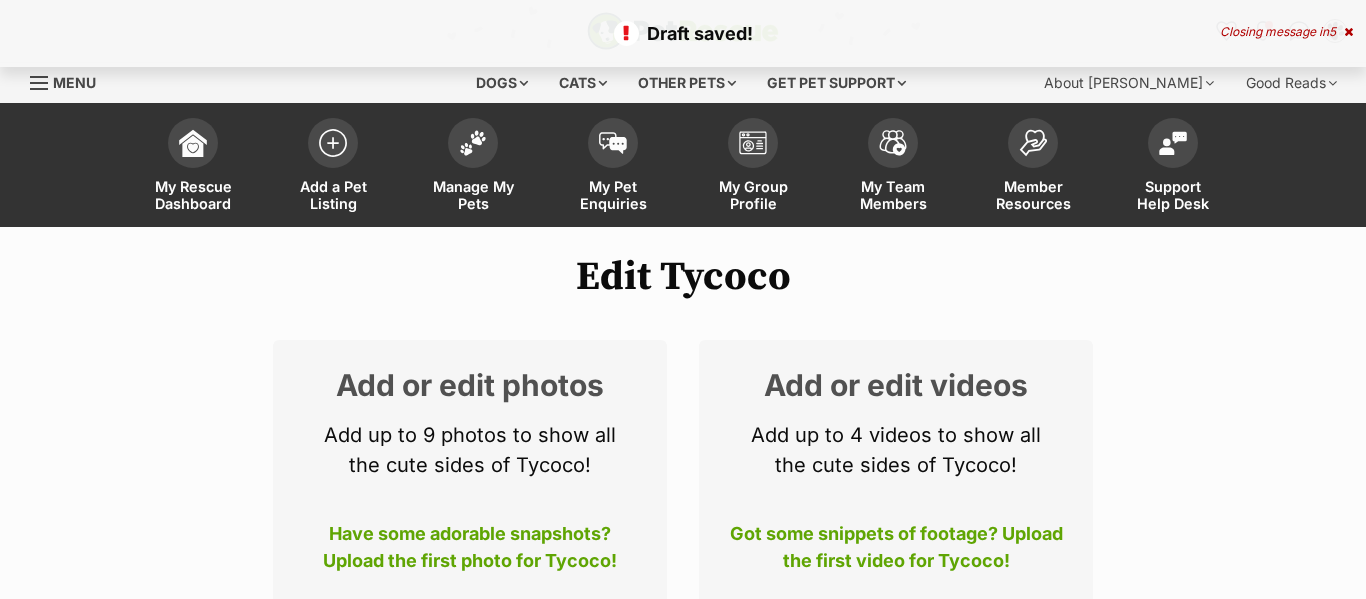 scroll, scrollTop: 0, scrollLeft: 0, axis: both 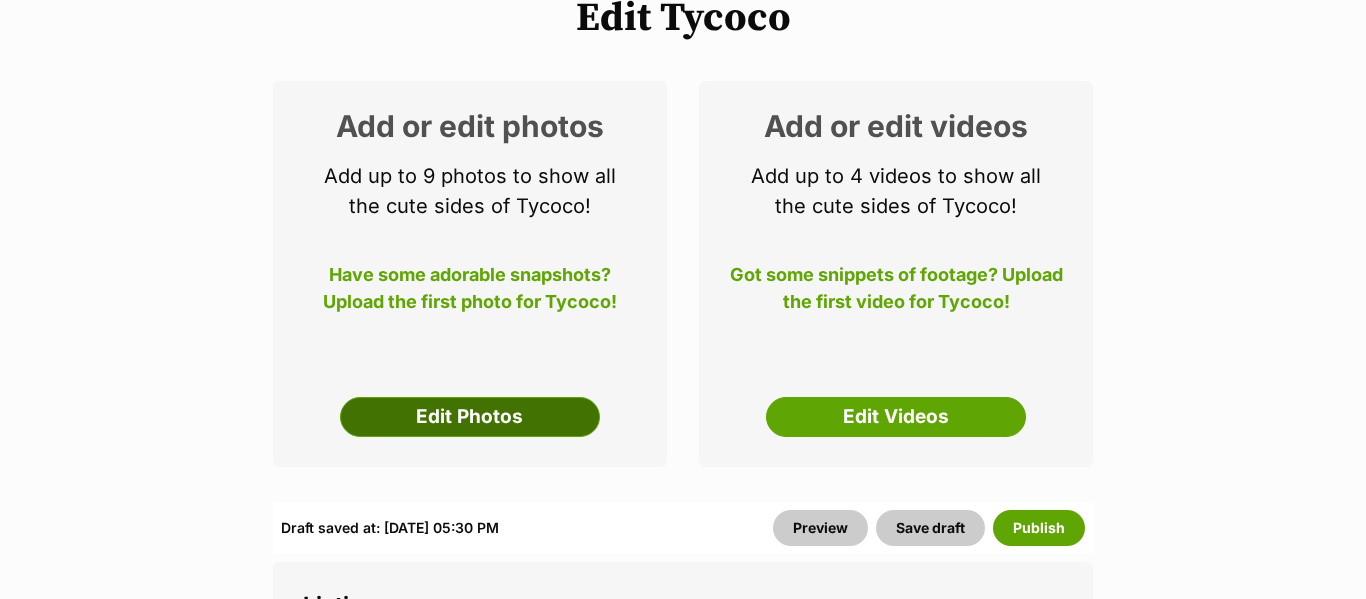 click on "Edit Photos" at bounding box center [470, 417] 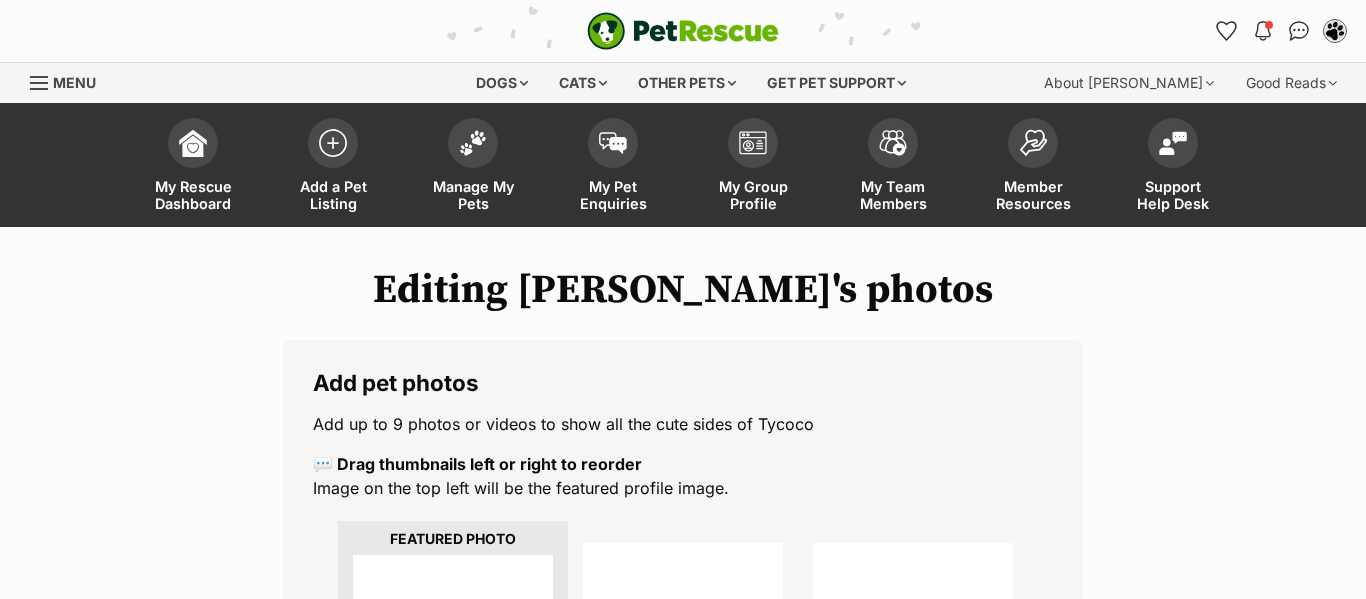 scroll, scrollTop: 0, scrollLeft: 0, axis: both 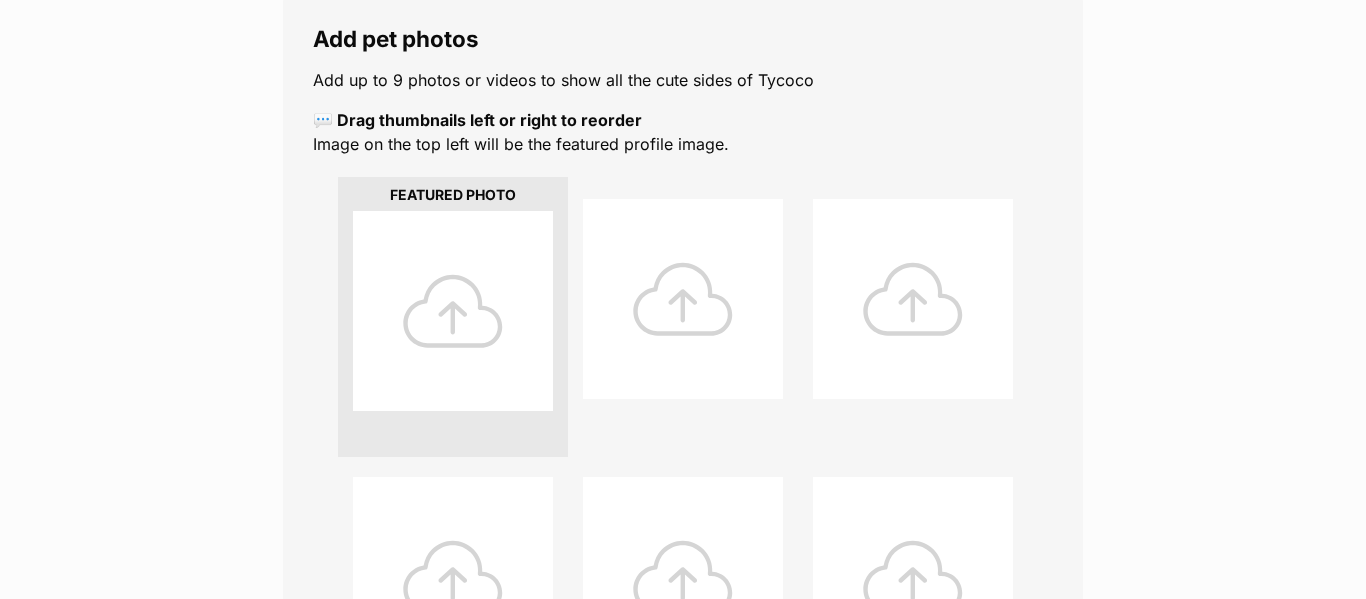 click at bounding box center (453, 311) 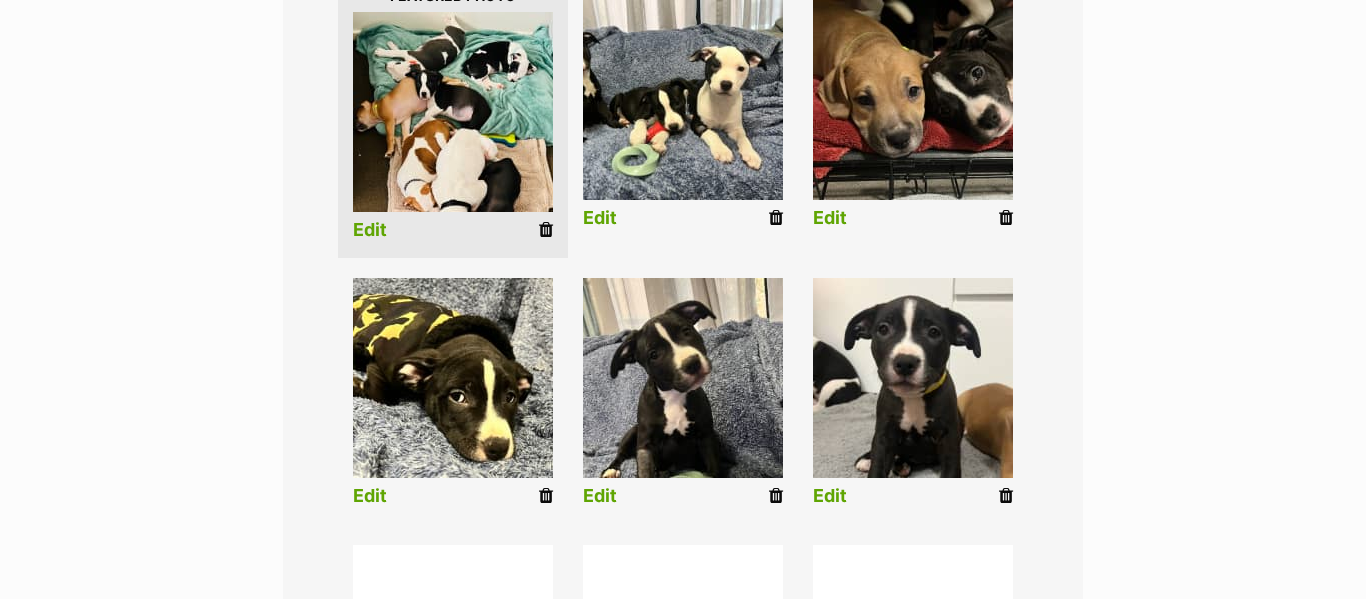 scroll, scrollTop: 539, scrollLeft: 0, axis: vertical 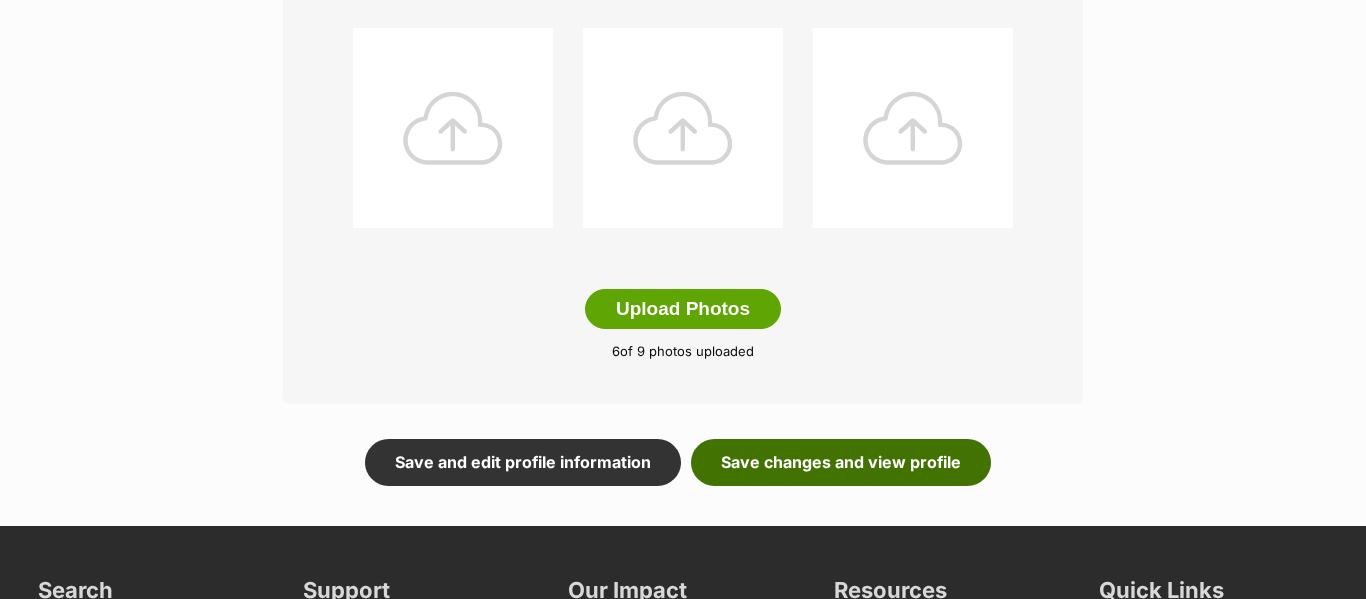 click on "Save changes and view profile" at bounding box center (841, 462) 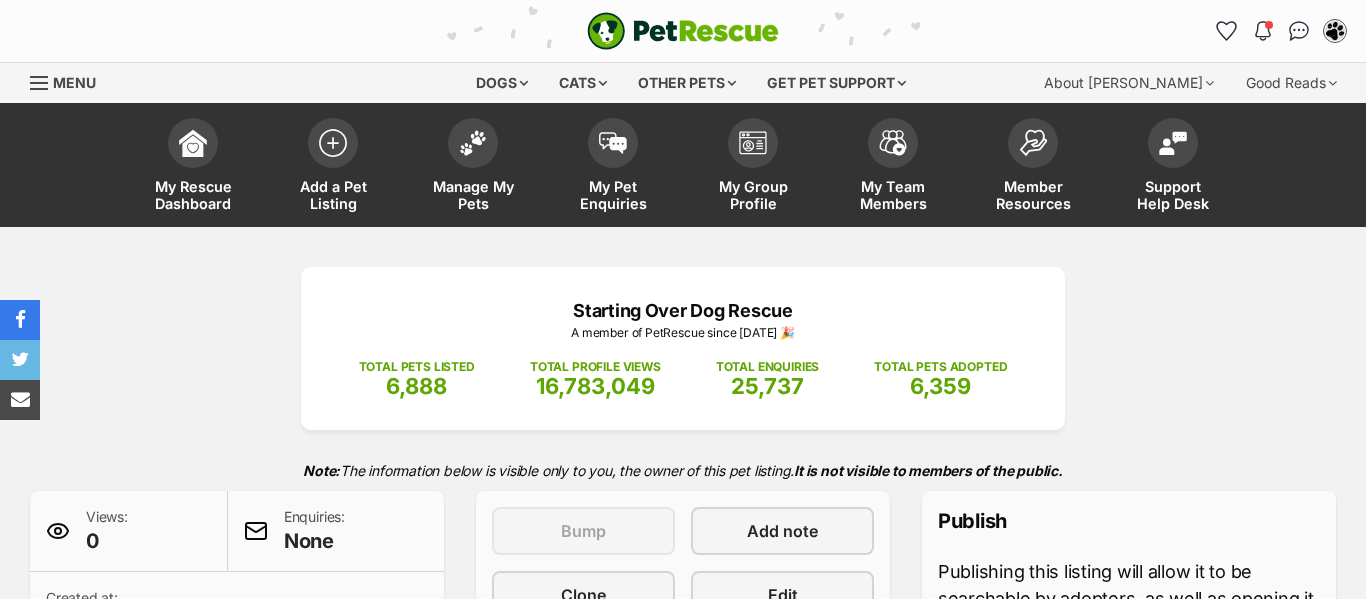 scroll, scrollTop: 0, scrollLeft: 0, axis: both 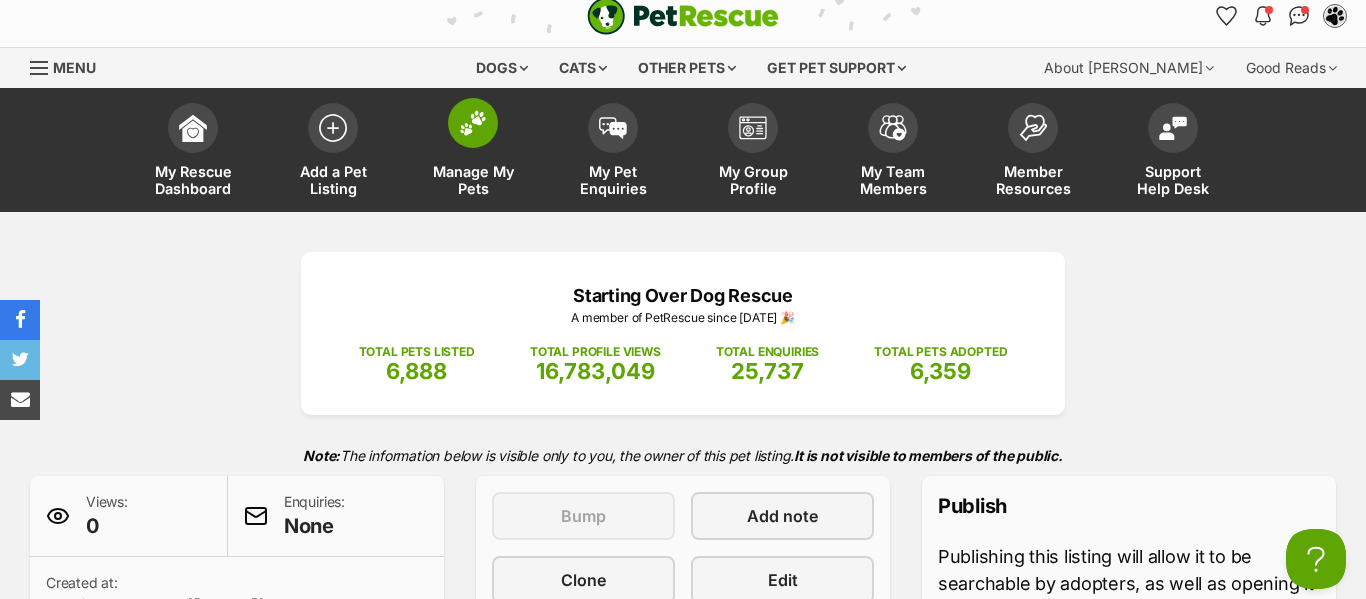 click on "Manage My Pets" at bounding box center [473, 180] 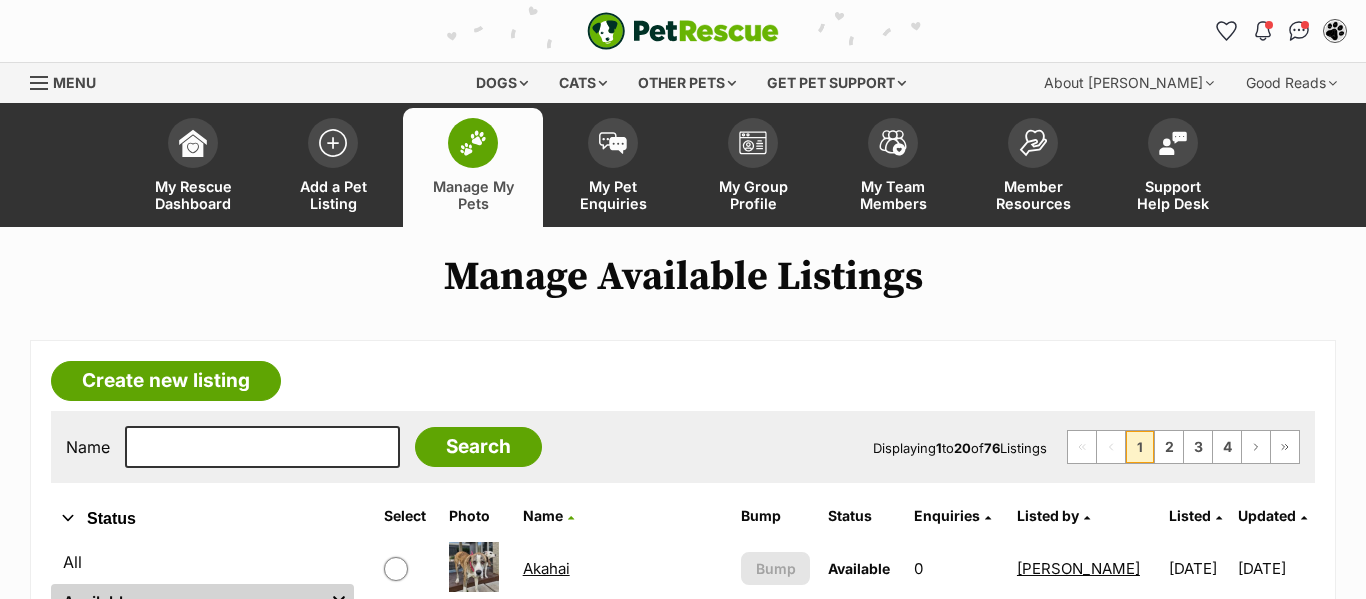 scroll, scrollTop: 0, scrollLeft: 0, axis: both 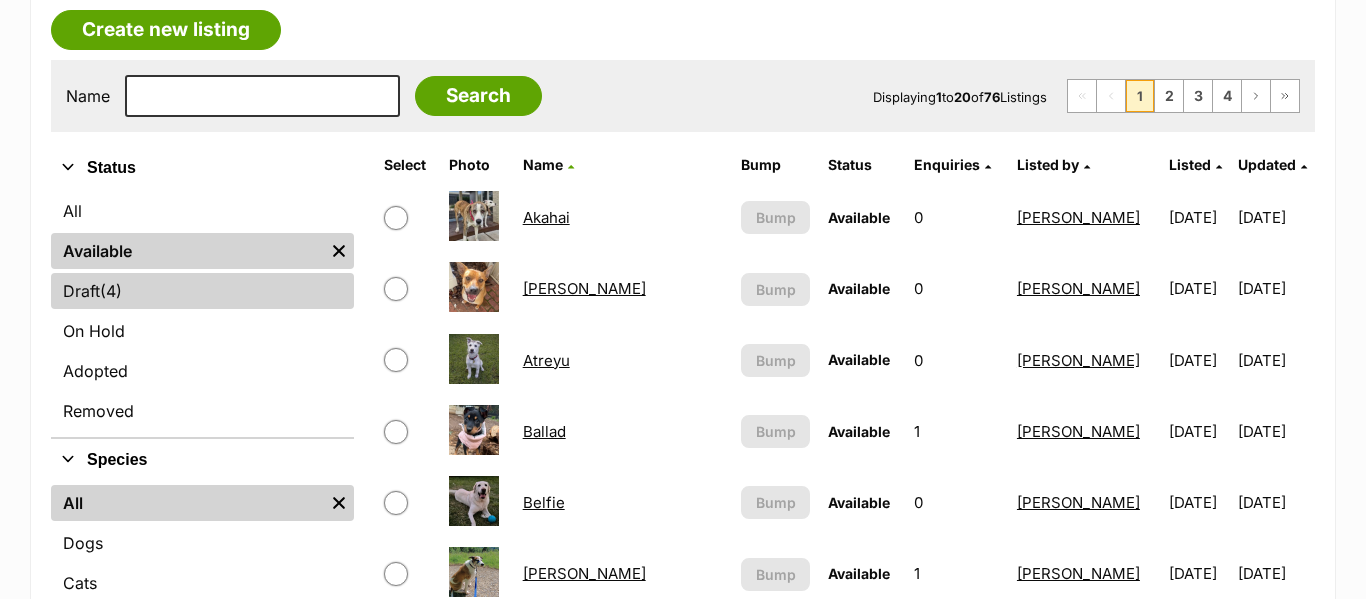 click on "Draft
(4)
Items" at bounding box center (202, 291) 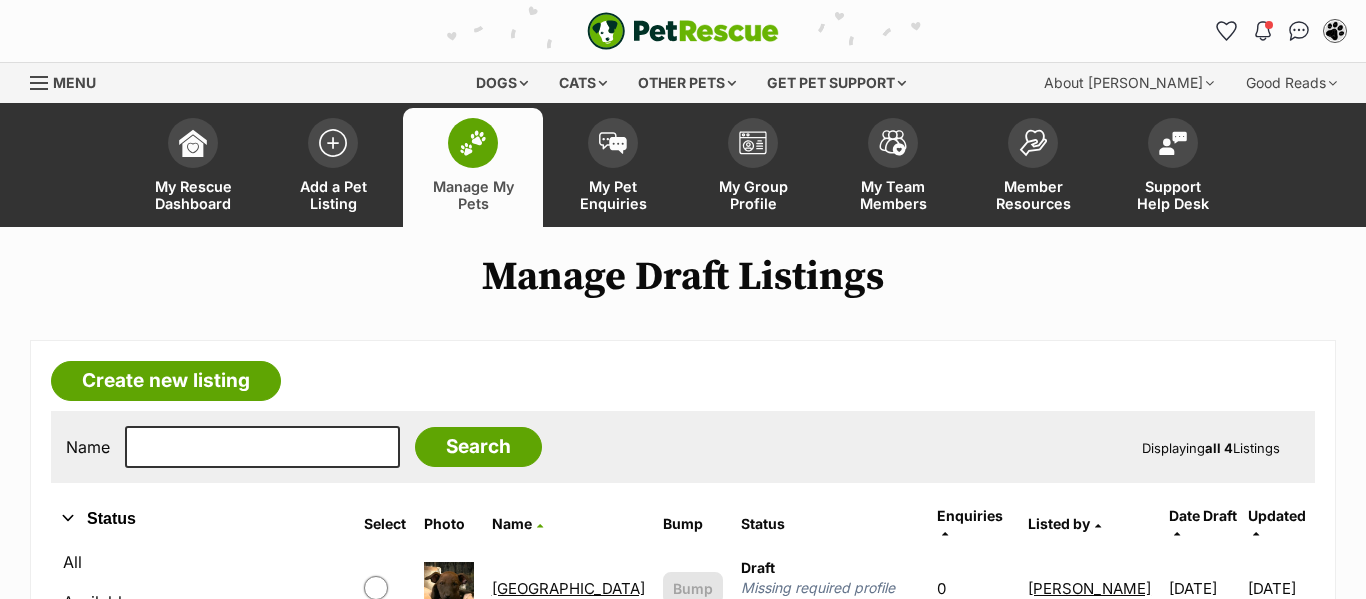 scroll, scrollTop: 0, scrollLeft: 0, axis: both 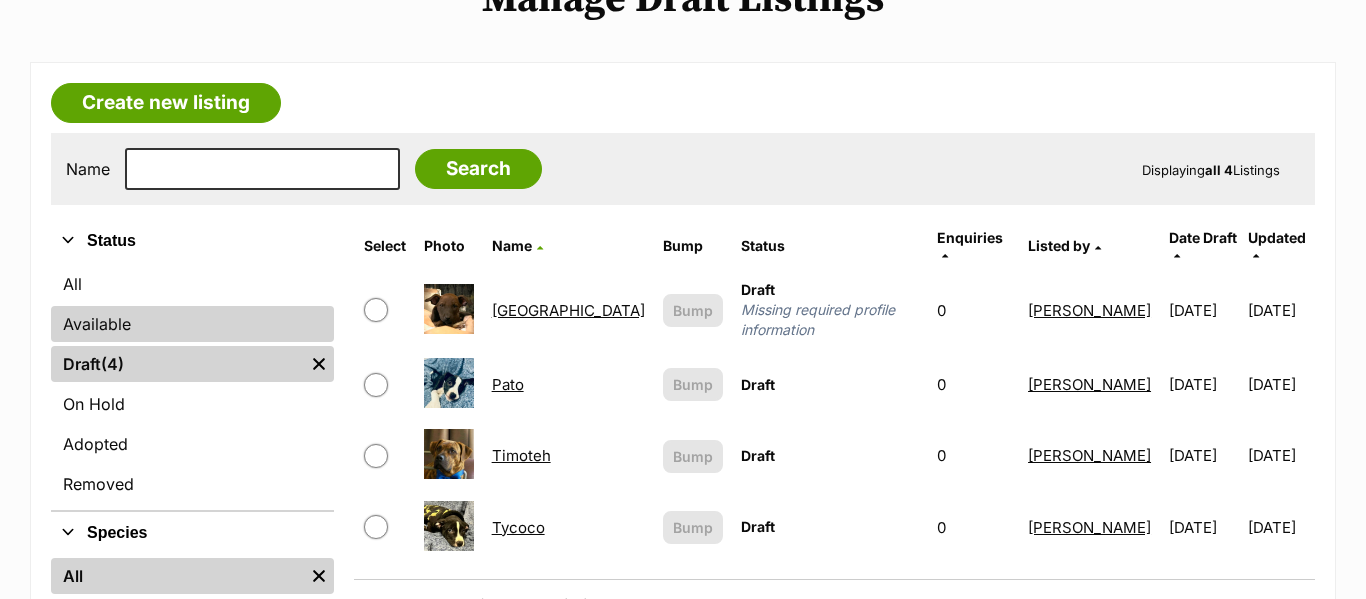 click on "Available" at bounding box center (192, 324) 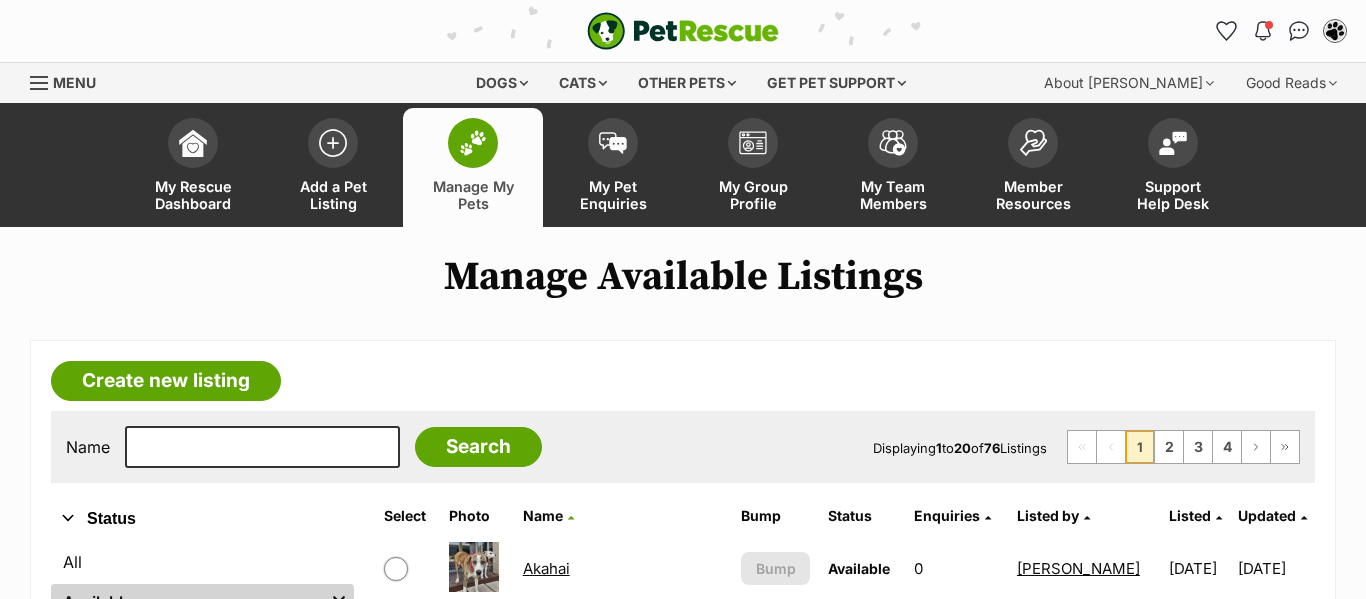 scroll, scrollTop: 0, scrollLeft: 0, axis: both 